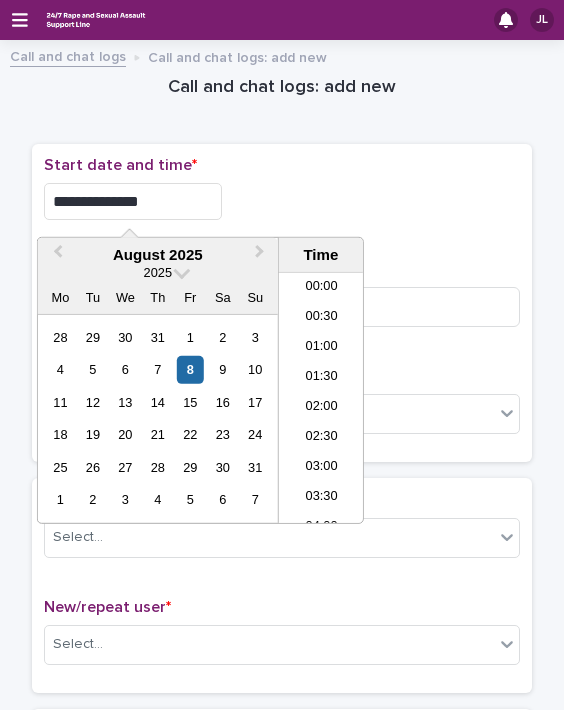 scroll, scrollTop: 0, scrollLeft: 0, axis: both 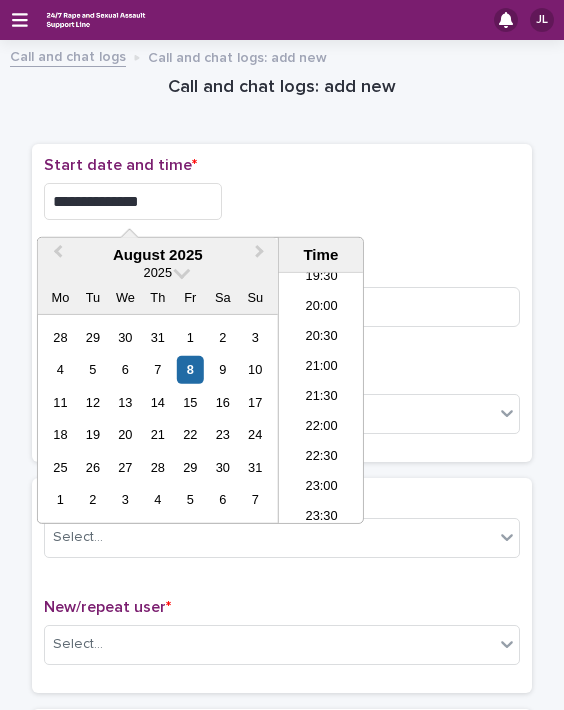 type on "**********" 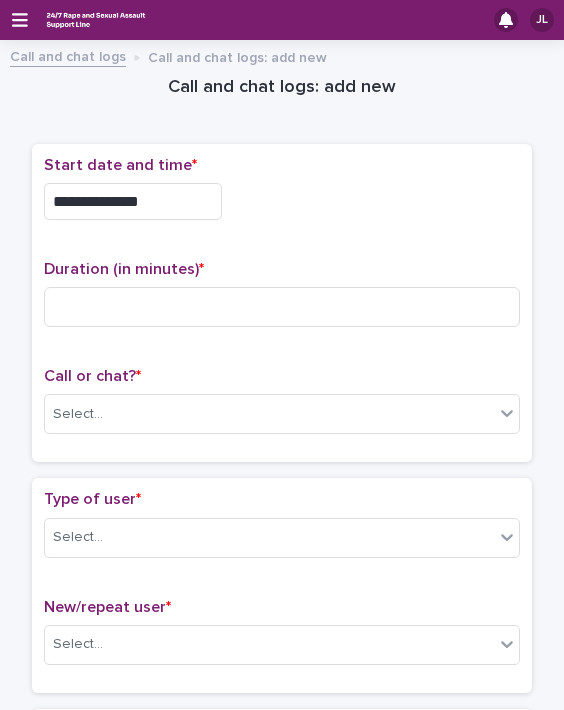 click on "**********" at bounding box center [282, 201] 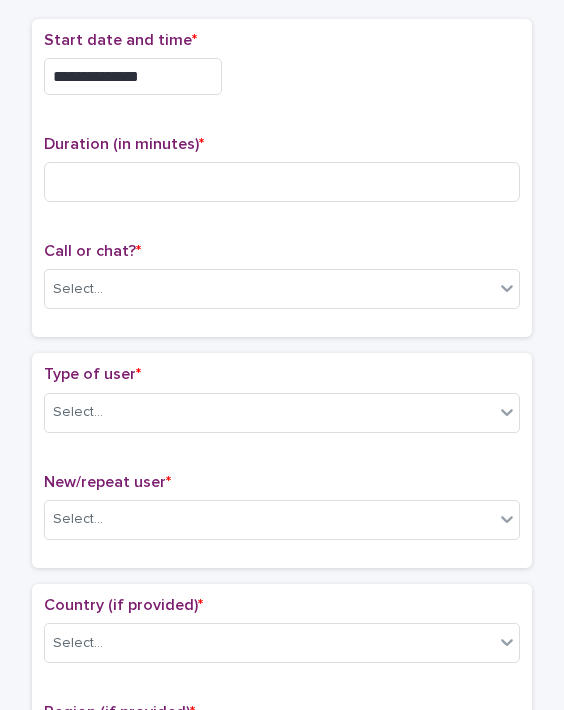 scroll, scrollTop: 139, scrollLeft: 0, axis: vertical 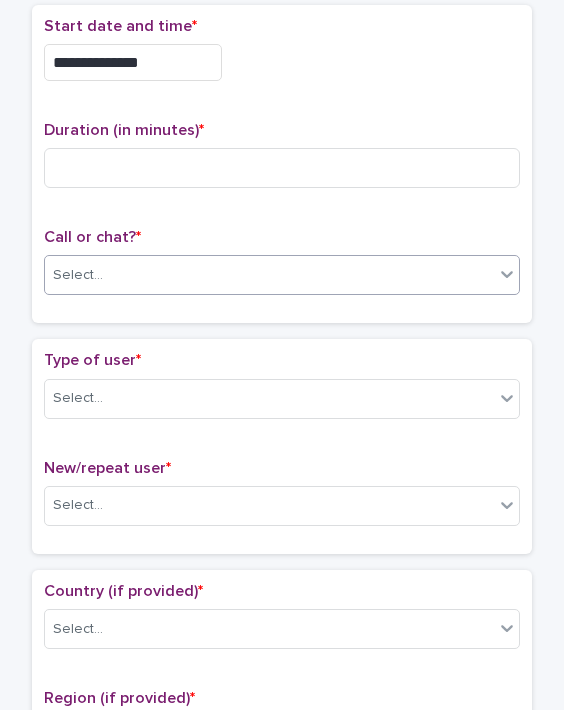 click on "Select..." at bounding box center (269, 275) 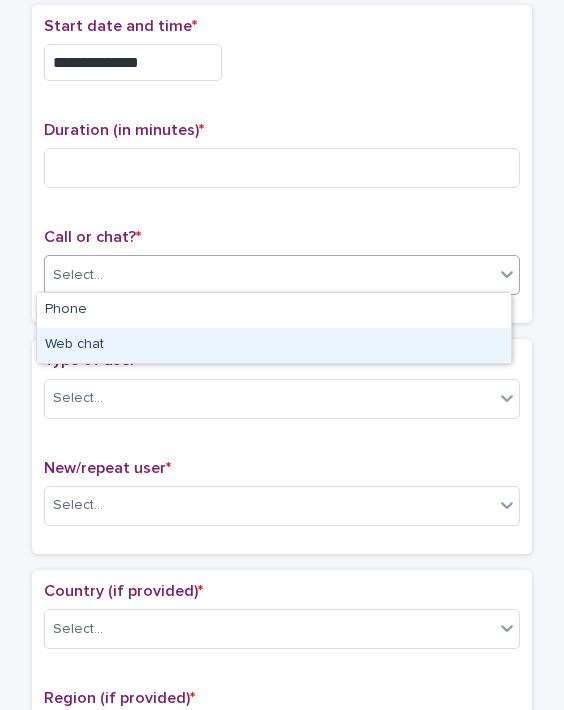 click on "Web chat" at bounding box center [274, 345] 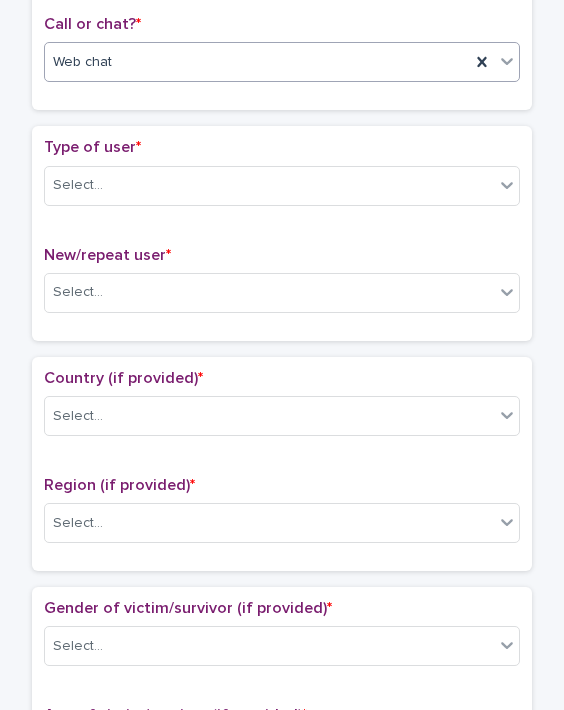 scroll, scrollTop: 398, scrollLeft: 0, axis: vertical 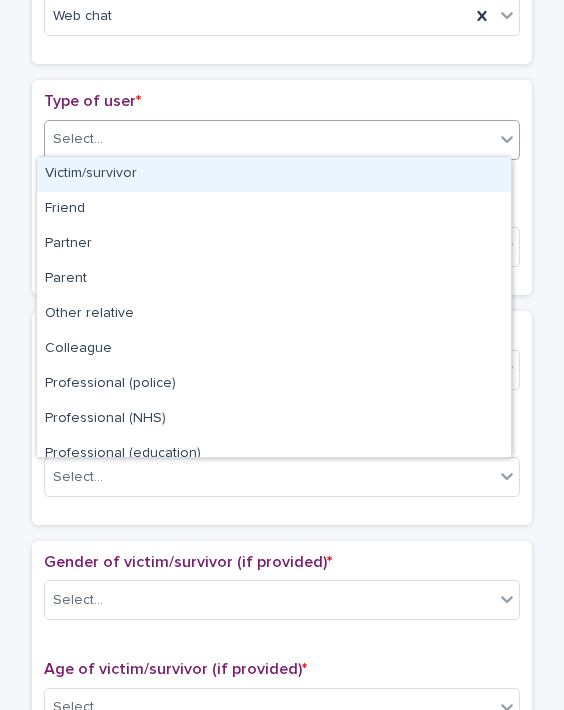 click on "Select..." at bounding box center [269, 139] 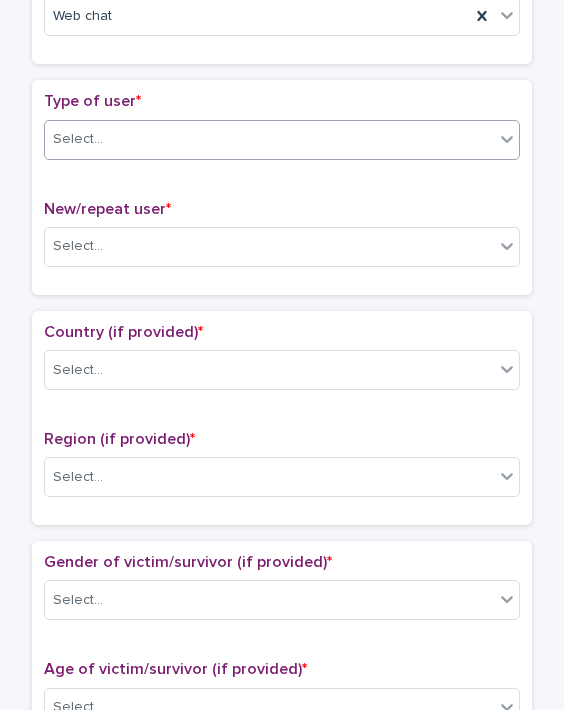 scroll, scrollTop: 0, scrollLeft: 0, axis: both 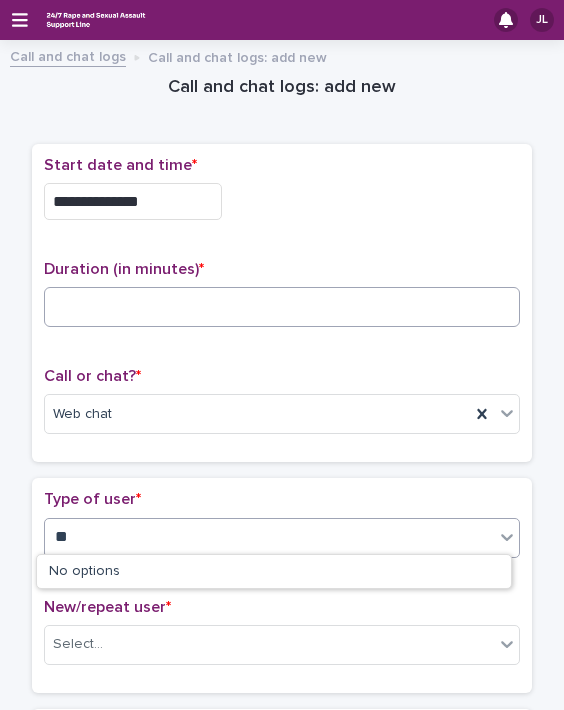 type on "**" 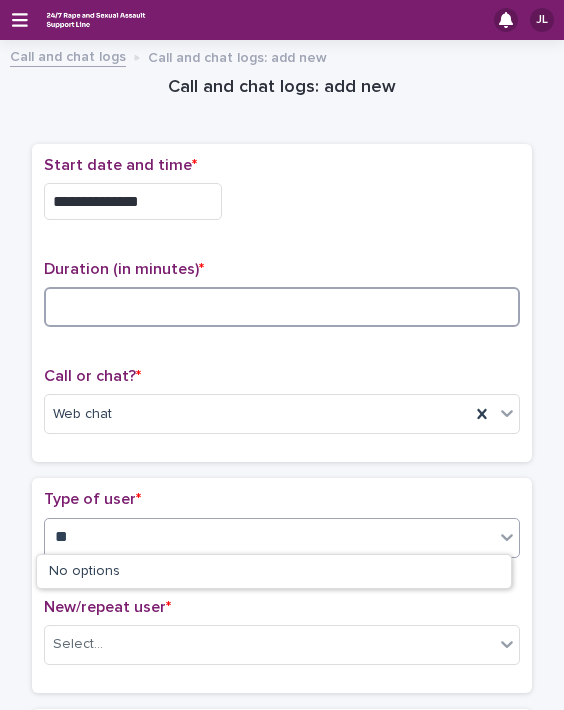 type 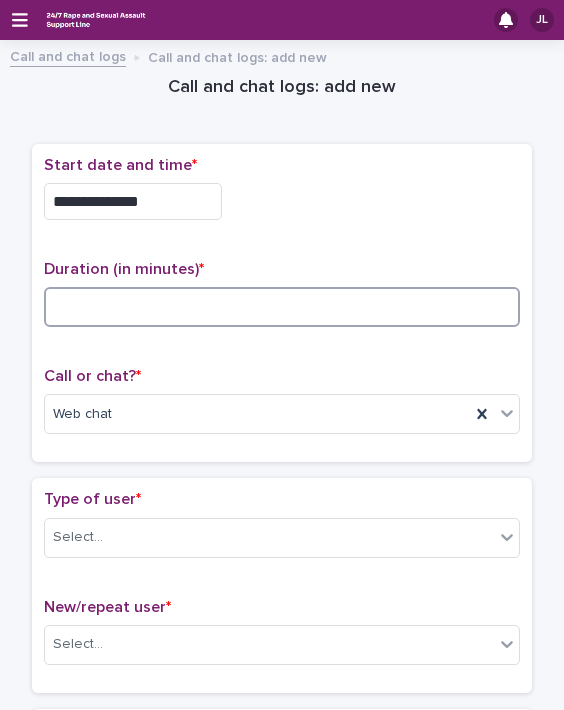 click at bounding box center (282, 307) 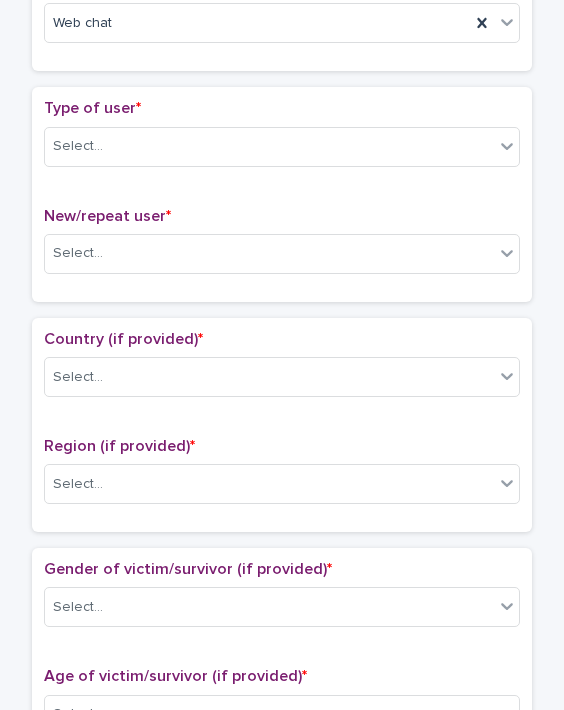 scroll, scrollTop: 463, scrollLeft: 0, axis: vertical 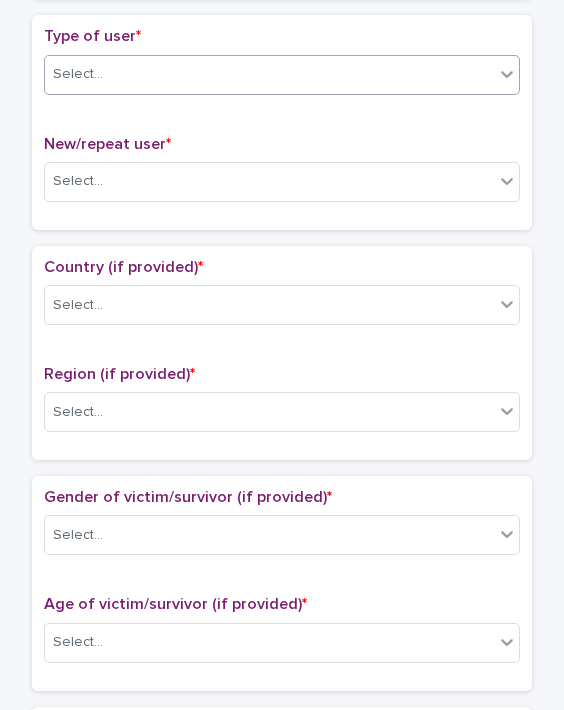 type on "**" 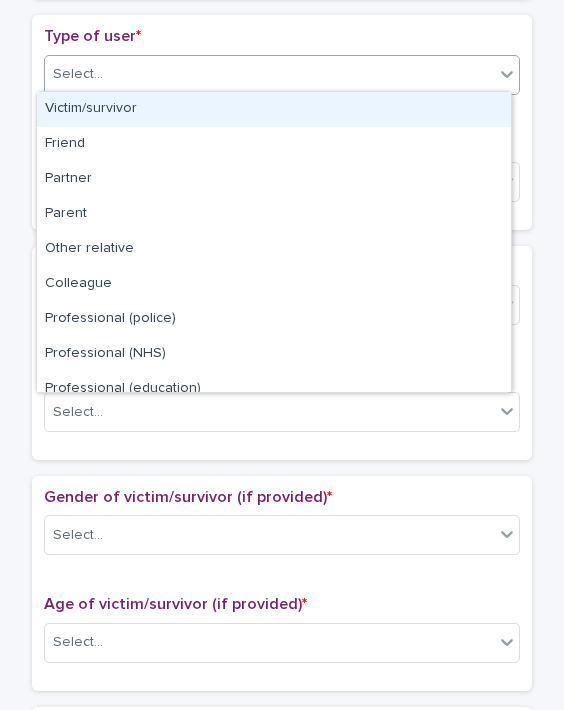 click on "Victim/survivor" at bounding box center [274, 109] 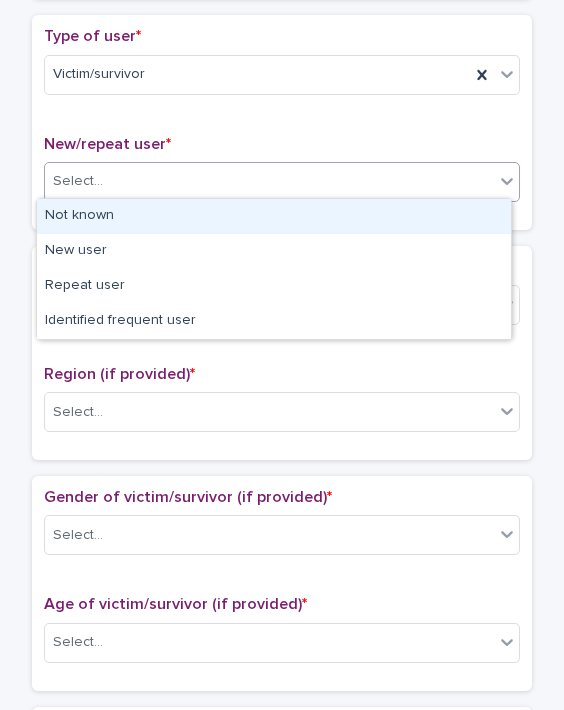 click on "Select..." at bounding box center (269, 181) 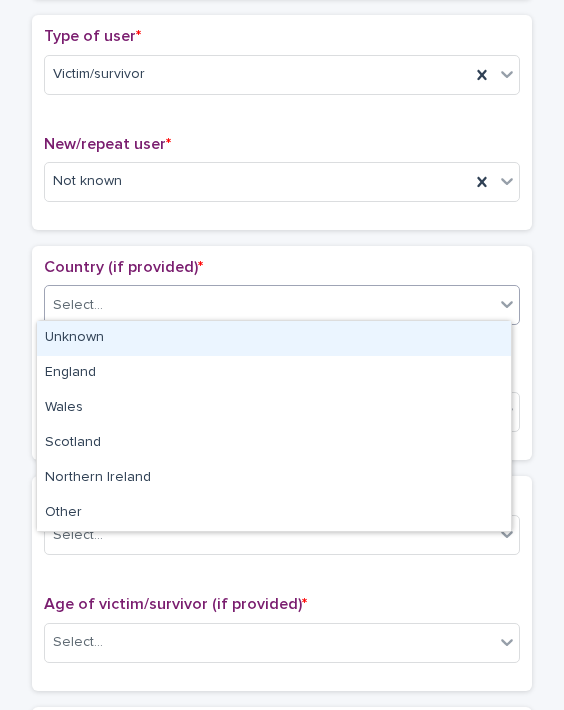 click on "Select..." at bounding box center [269, 305] 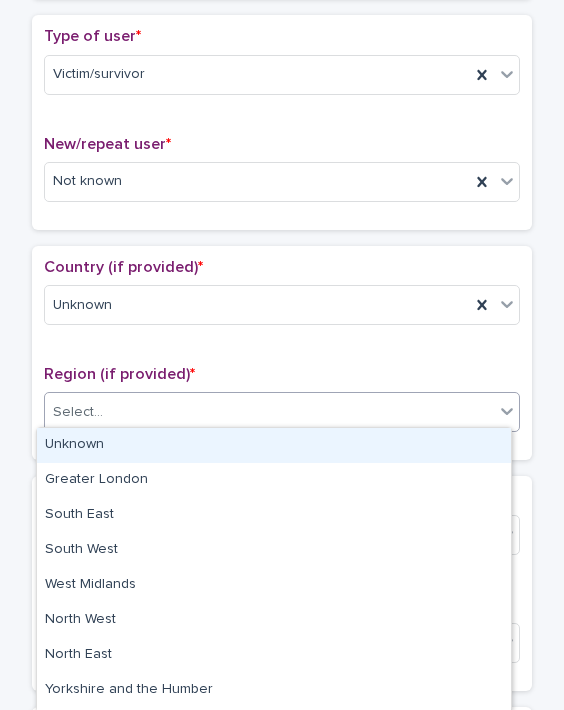 click on "Select..." at bounding box center (269, 412) 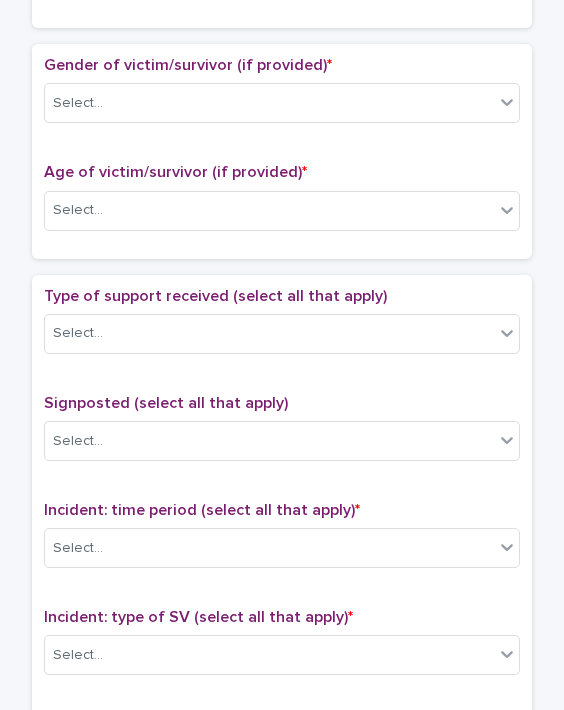 scroll, scrollTop: 929, scrollLeft: 0, axis: vertical 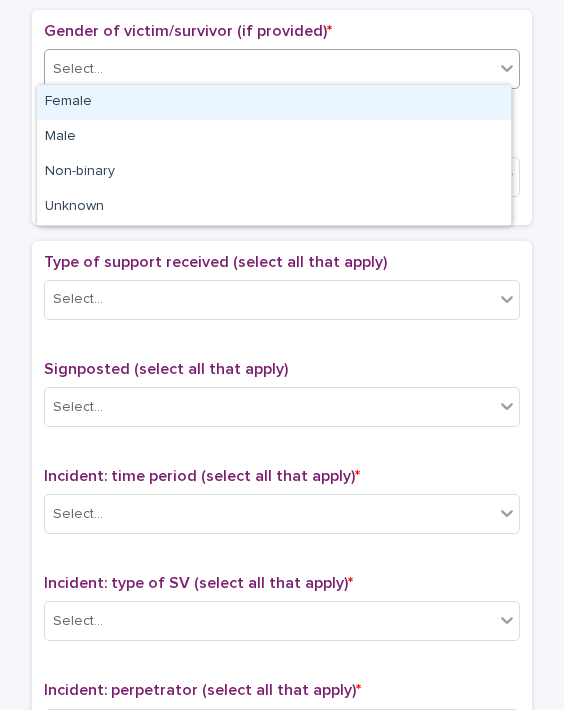 click on "Select..." at bounding box center (269, 69) 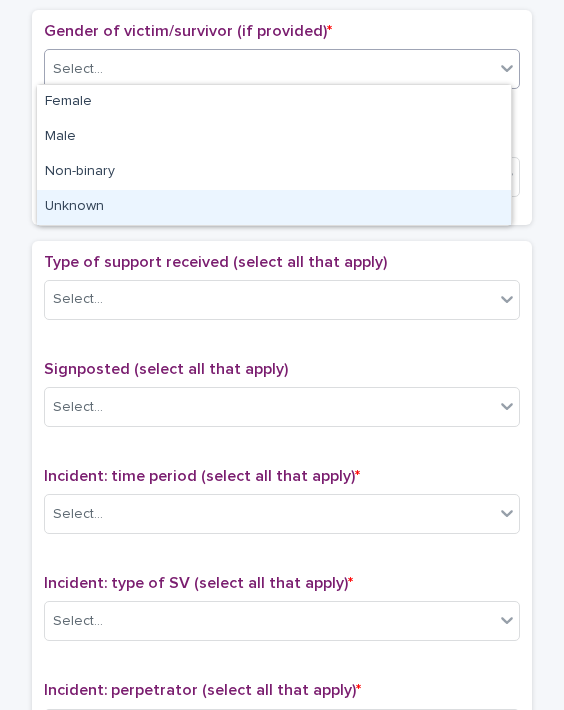 click on "Unknown" at bounding box center (274, 207) 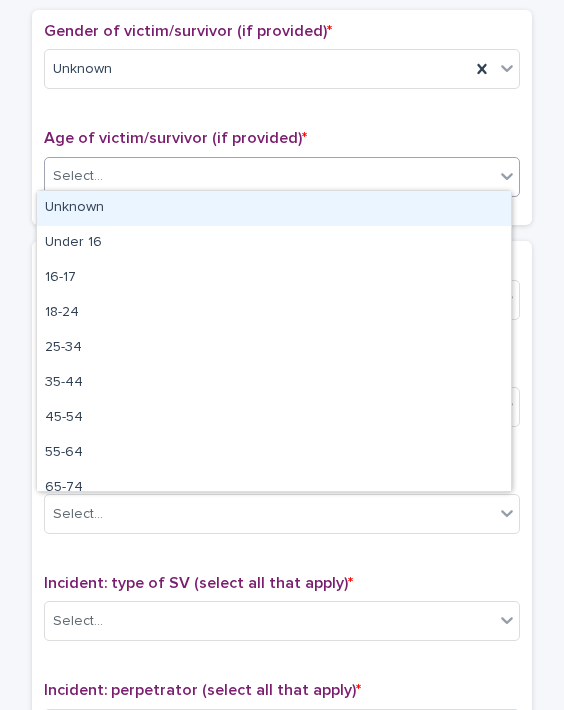 click on "Select..." at bounding box center (78, 176) 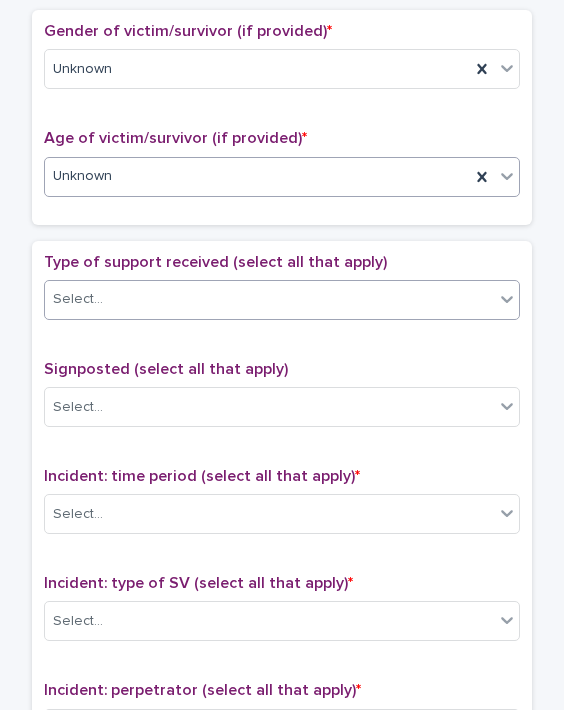 click on "Select..." at bounding box center (78, 299) 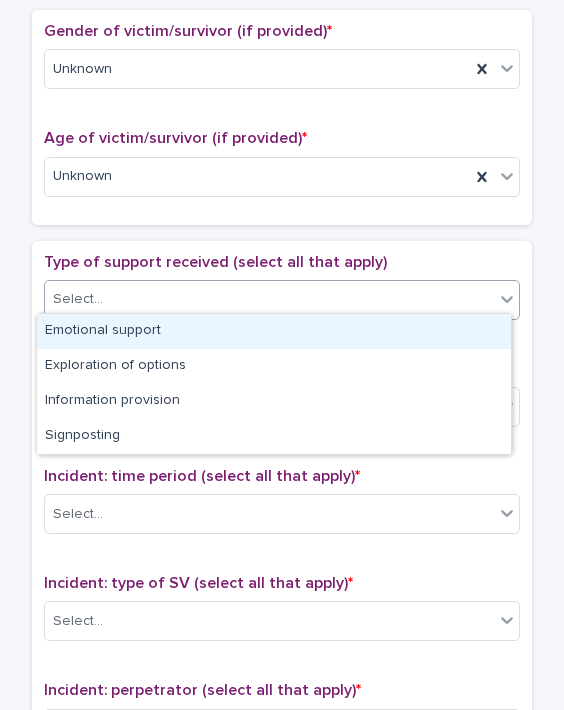 click on "Emotional support" at bounding box center (274, 331) 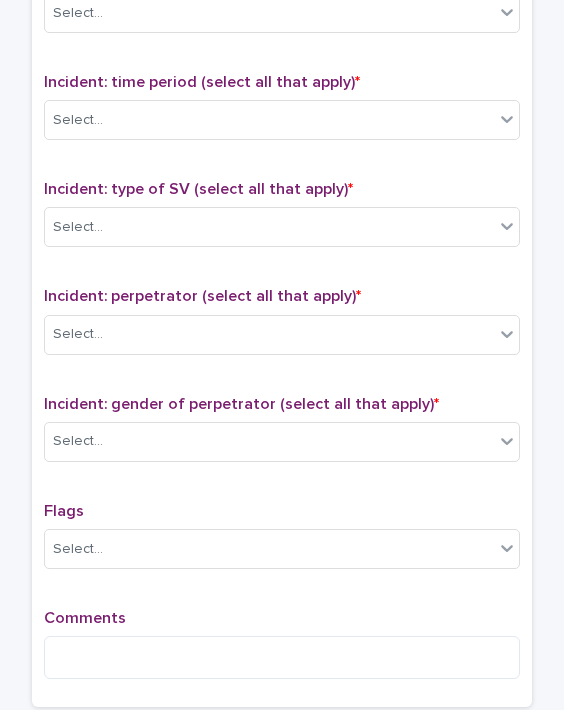 scroll, scrollTop: 1339, scrollLeft: 0, axis: vertical 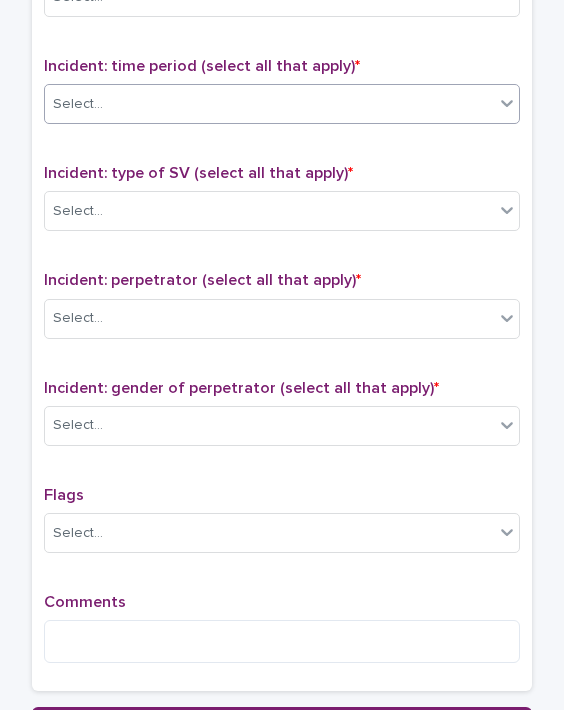 click on "Select..." at bounding box center [269, 104] 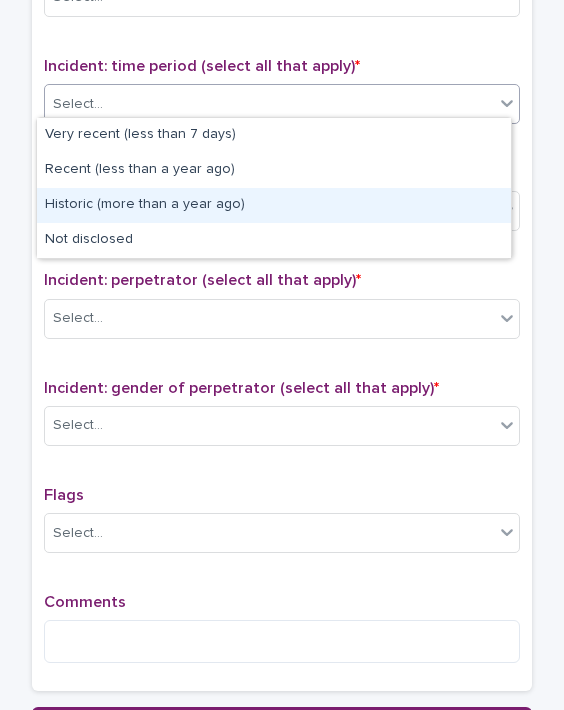 click on "Historic (more than a year ago)" at bounding box center (274, 205) 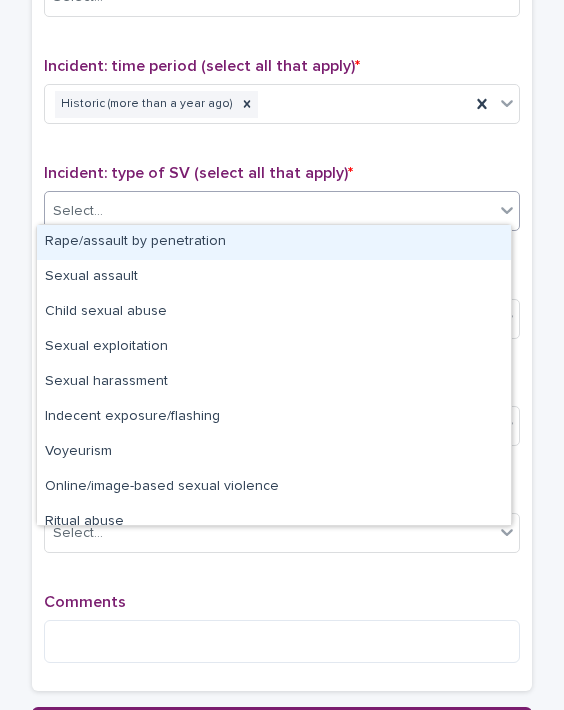 click on "Select..." at bounding box center [269, 211] 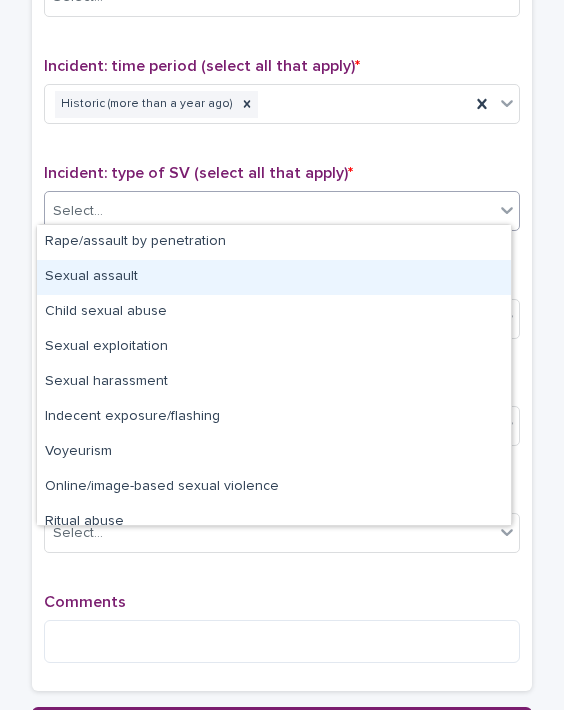 click on "Sexual assault" at bounding box center (274, 277) 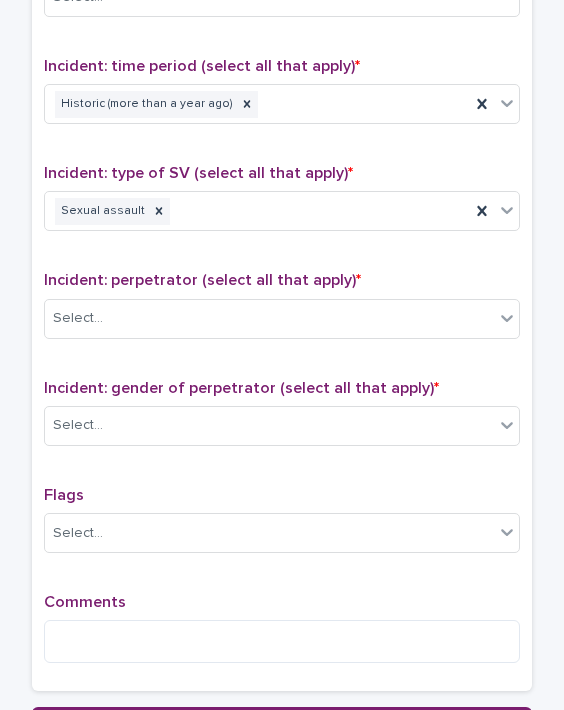 click on "Incident: perpetrator (select all that apply) * Select..." at bounding box center [282, 312] 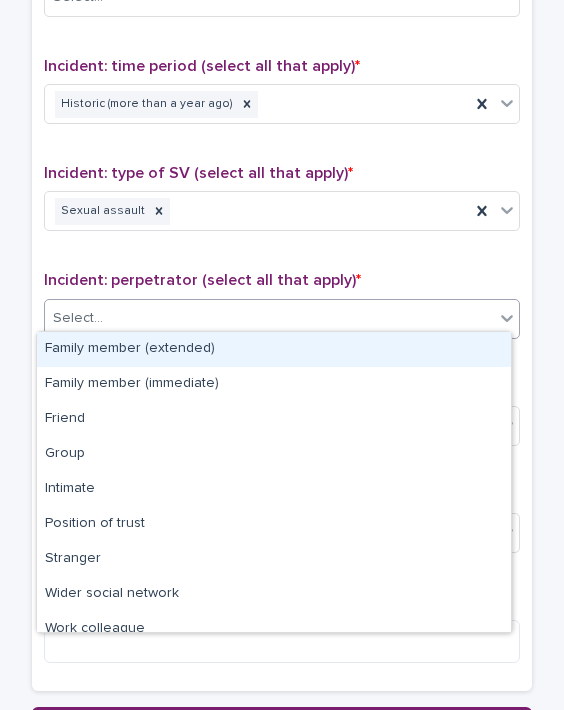 click on "Select..." at bounding box center [269, 318] 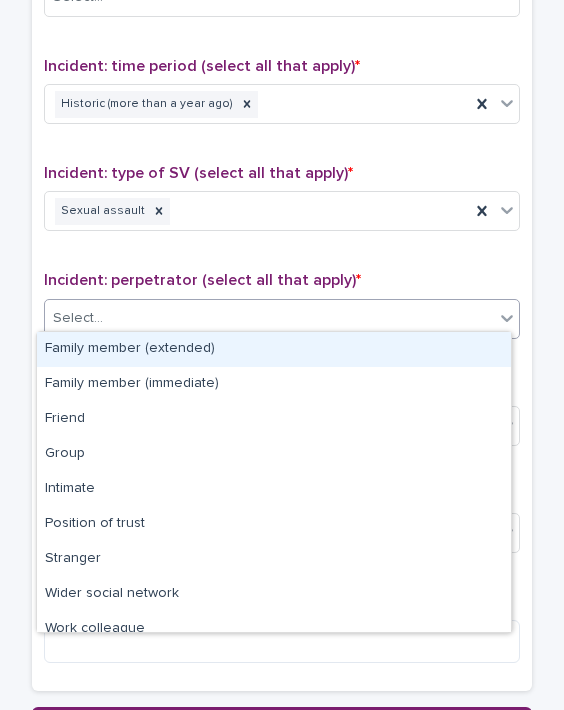click on "Family member (extended)" at bounding box center [274, 349] 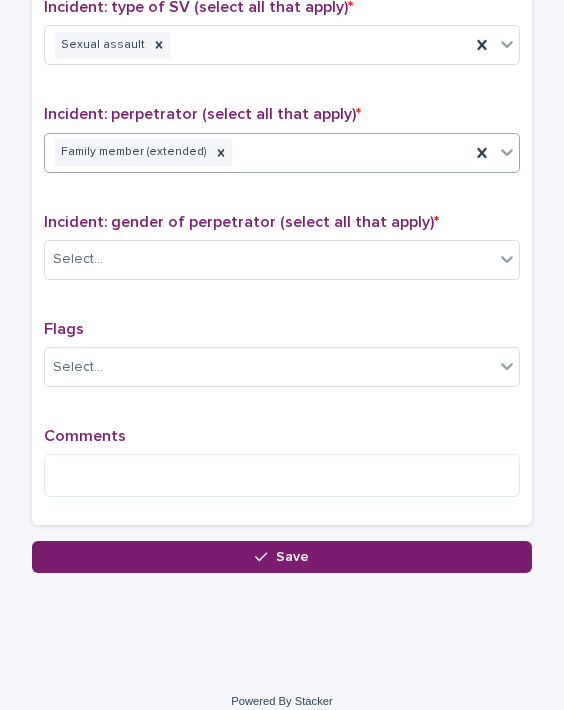 scroll, scrollTop: 1516, scrollLeft: 0, axis: vertical 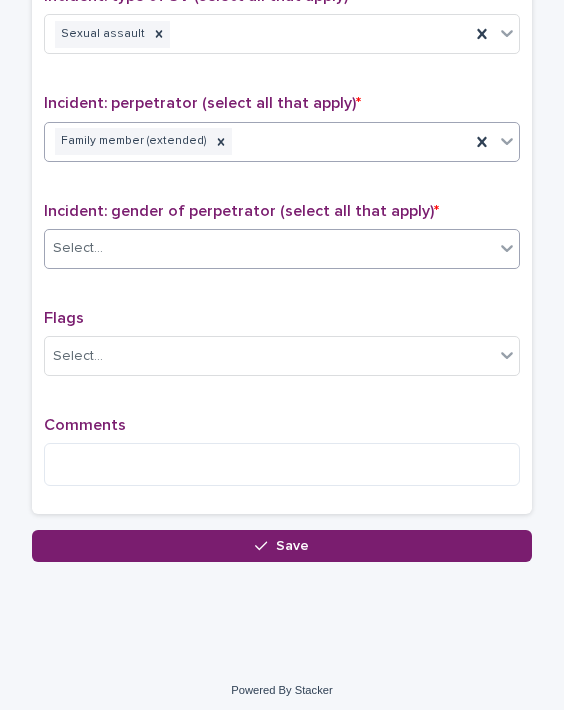 click on "Select..." at bounding box center [269, 248] 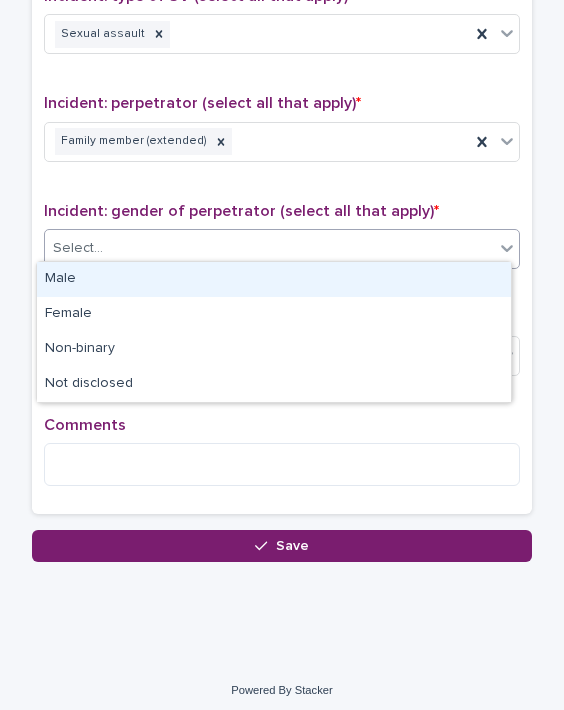 click on "Male" at bounding box center [274, 279] 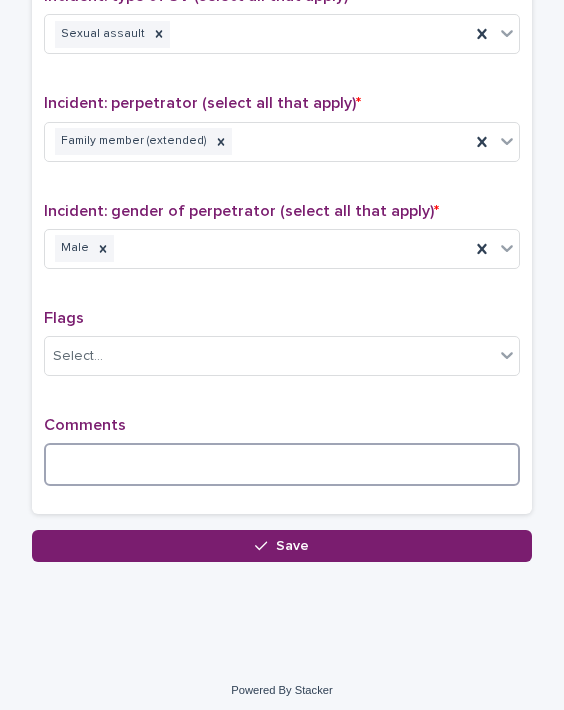 click at bounding box center (282, 464) 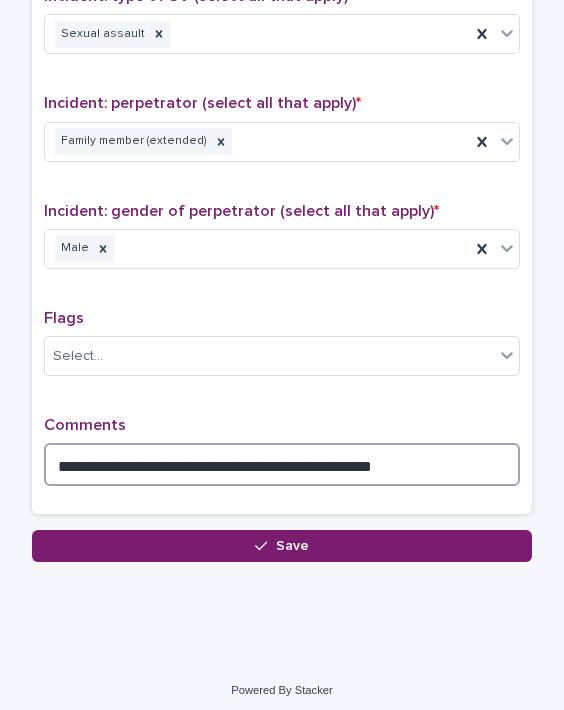click on "**********" at bounding box center [282, 464] 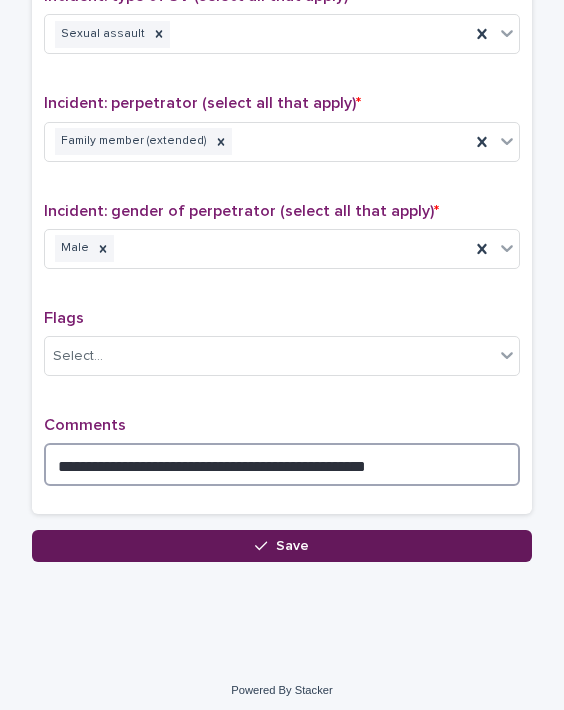 type on "**********" 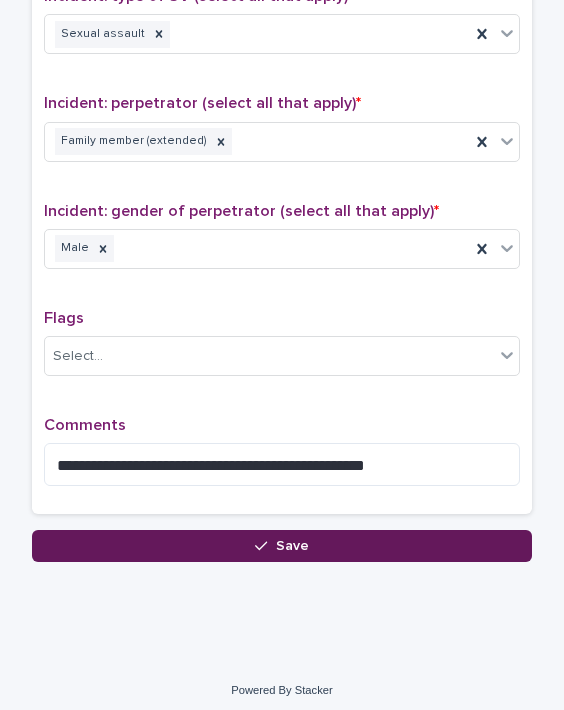 click on "Save" at bounding box center [282, 546] 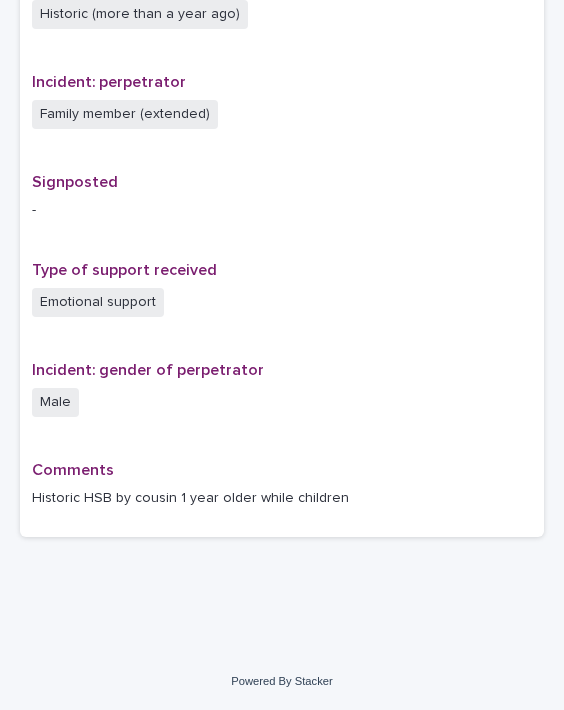 scroll, scrollTop: 0, scrollLeft: 0, axis: both 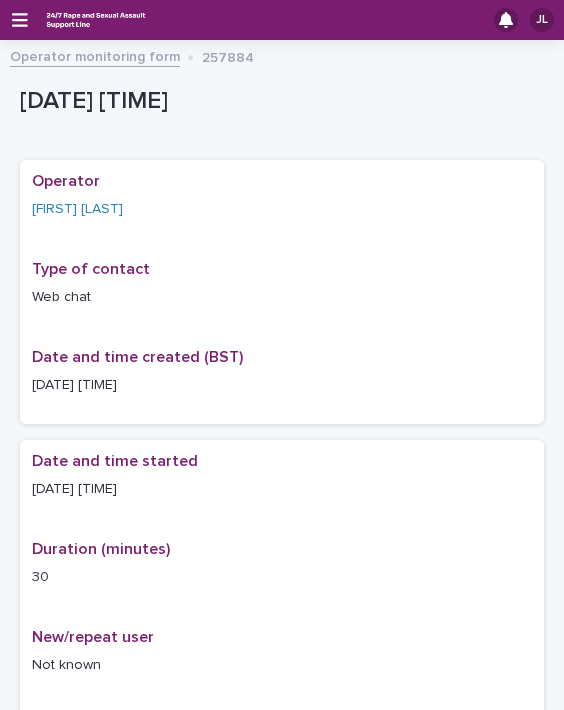 click on "Operator monitoring form" at bounding box center [95, 55] 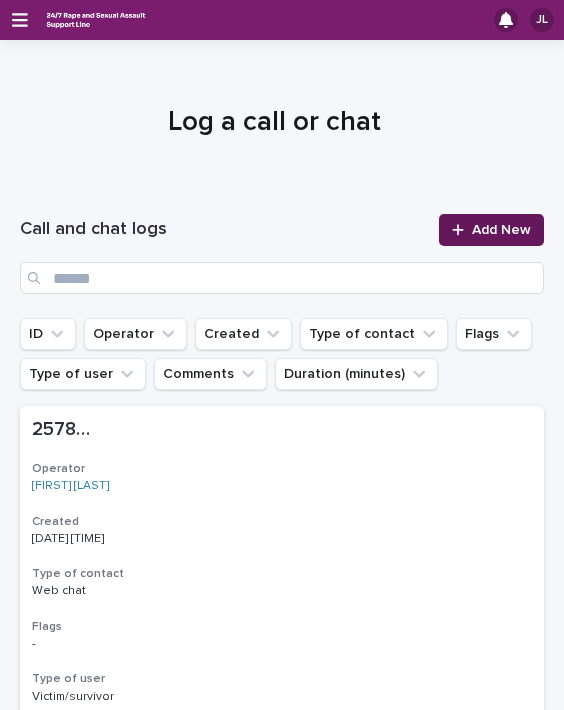 click on "Add New" at bounding box center [501, 230] 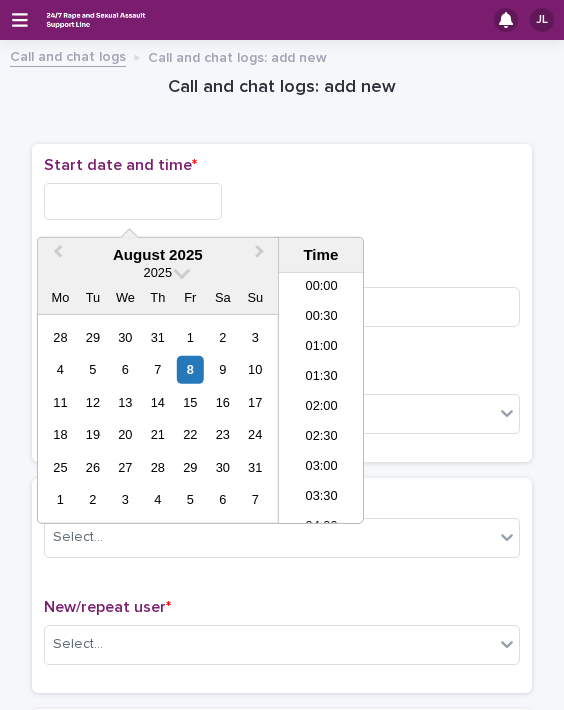 click at bounding box center [133, 201] 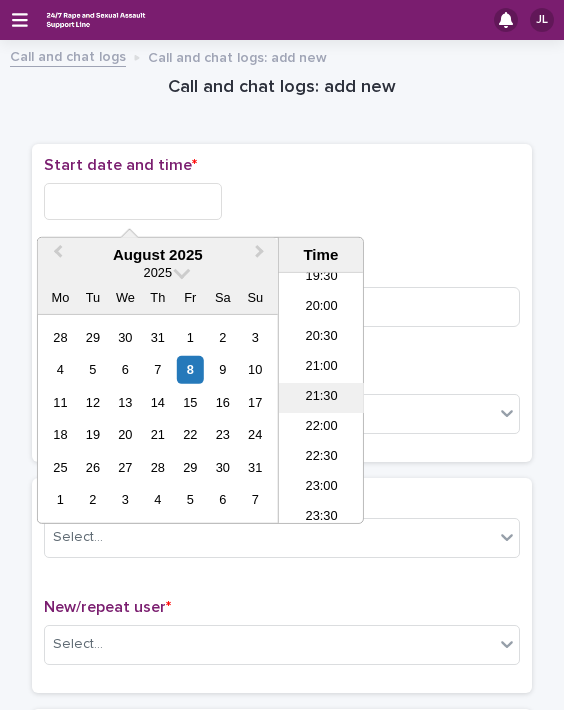 click on "21:30" at bounding box center [321, 398] 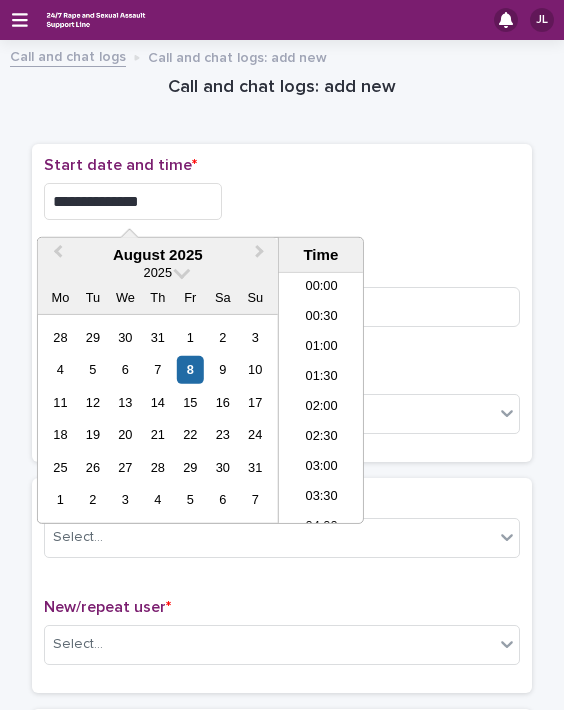click on "**********" at bounding box center (133, 201) 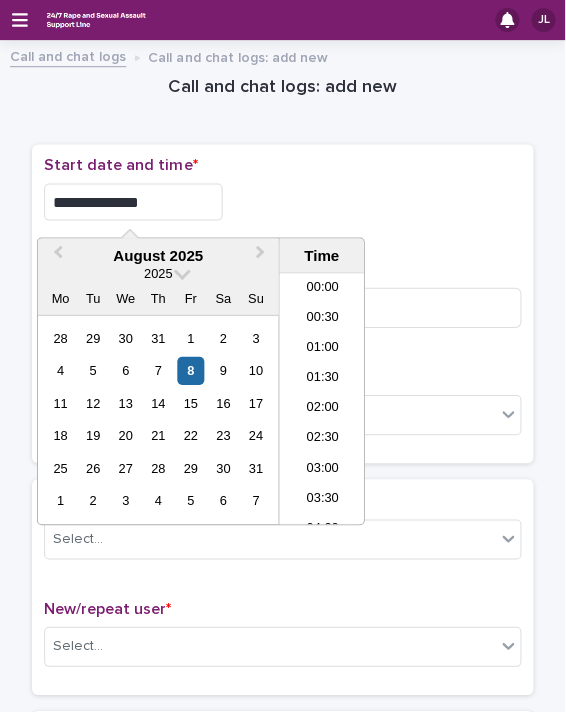 scroll, scrollTop: 1180, scrollLeft: 0, axis: vertical 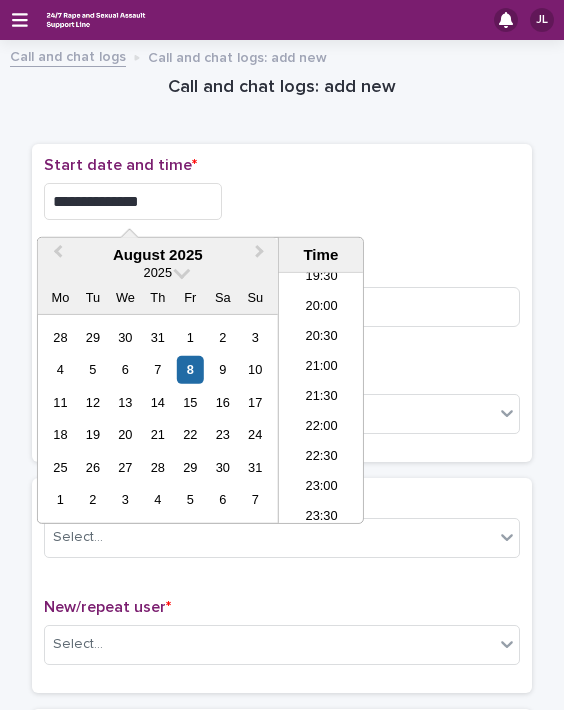 type on "**********" 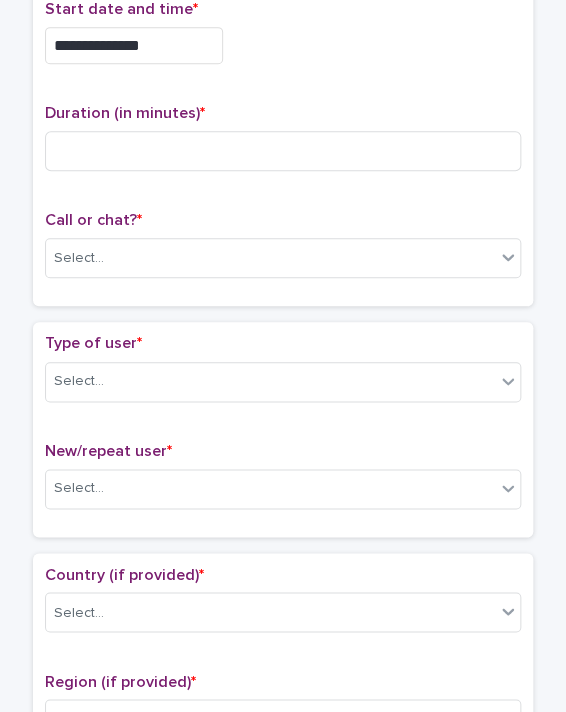 scroll, scrollTop: 173, scrollLeft: 0, axis: vertical 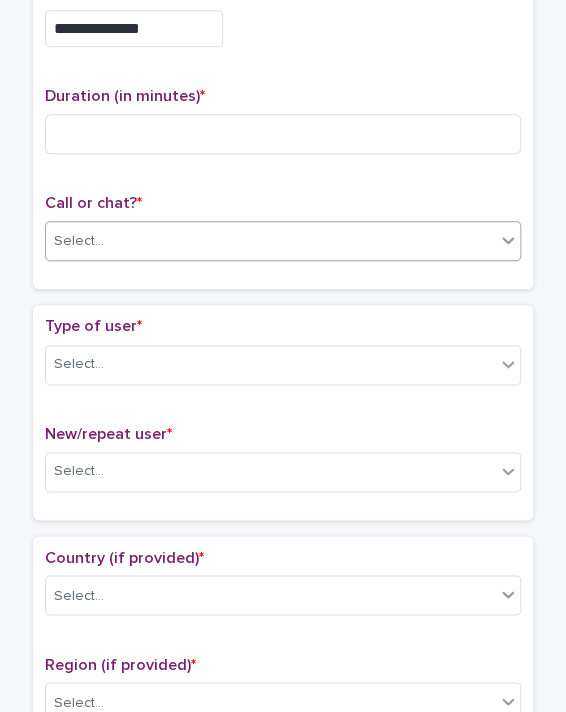 click on "Select..." at bounding box center (270, 241) 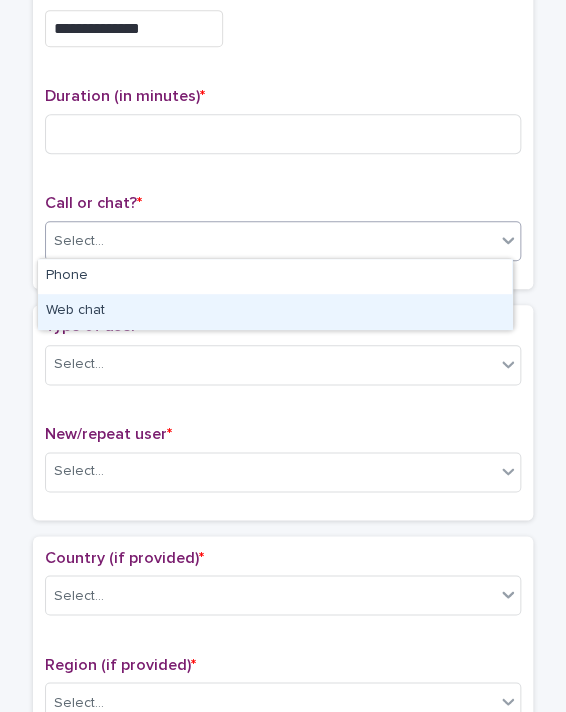 click on "Web chat" at bounding box center (275, 311) 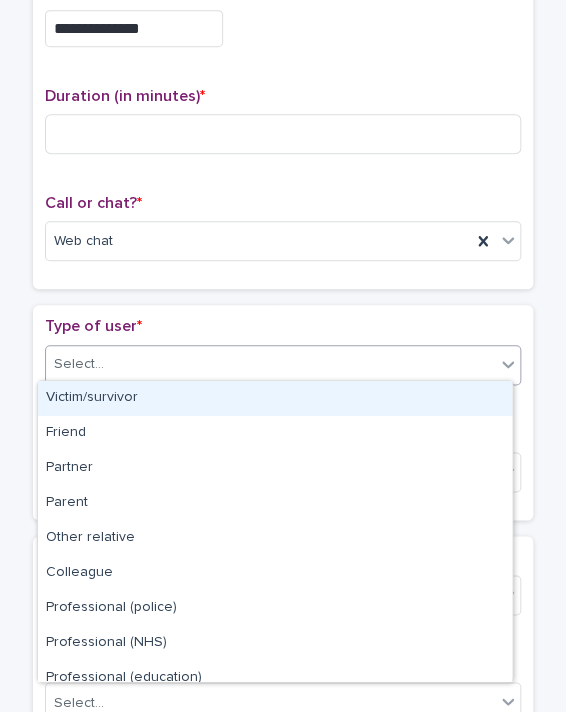 click on "Select..." at bounding box center (270, 364) 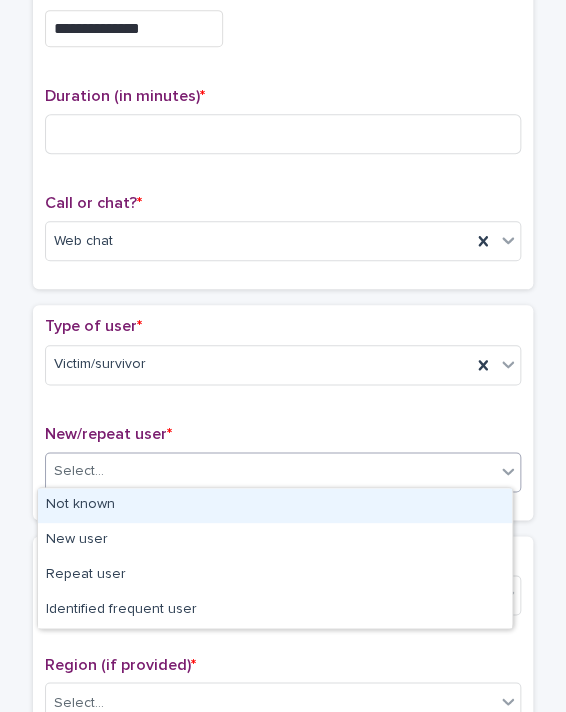 click on "Select..." at bounding box center (270, 471) 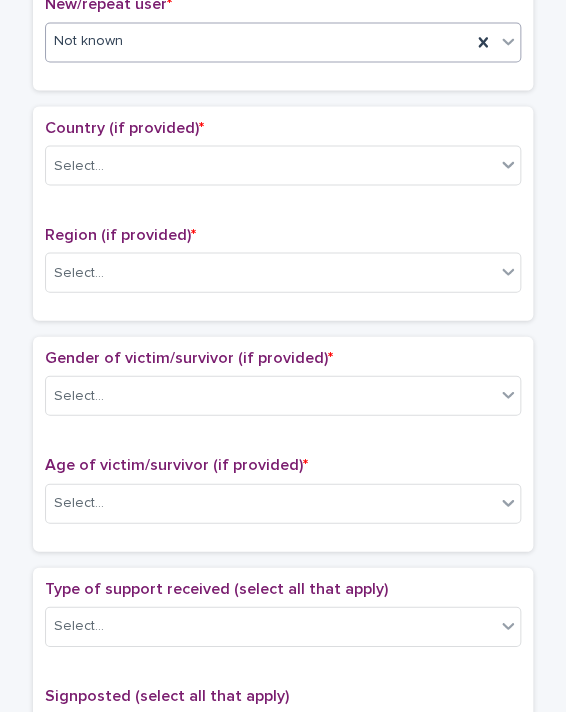 scroll, scrollTop: 678, scrollLeft: 0, axis: vertical 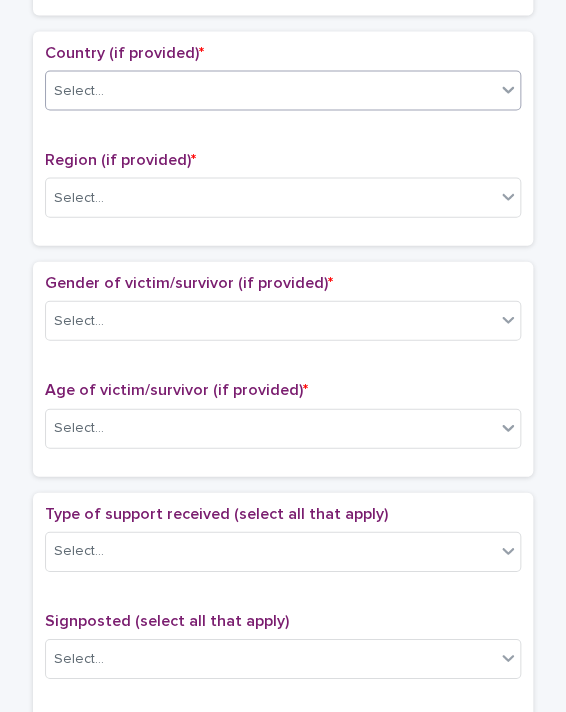 click on "Select..." at bounding box center [270, 90] 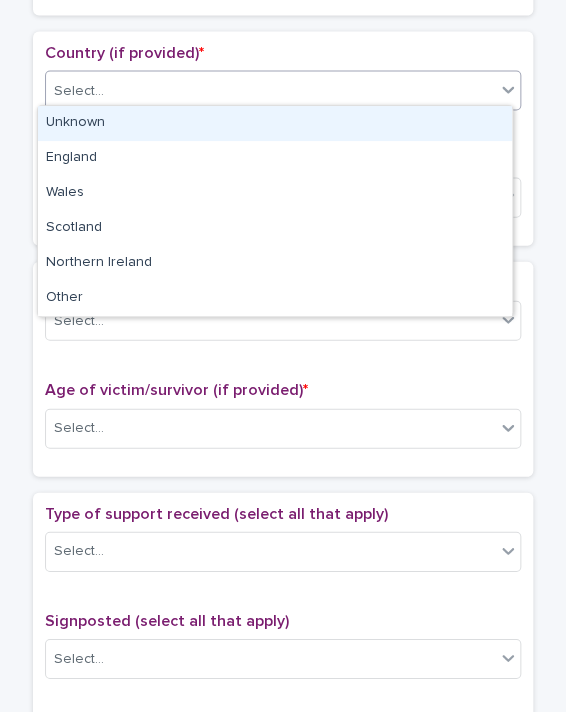 click on "Unknown" at bounding box center [275, 123] 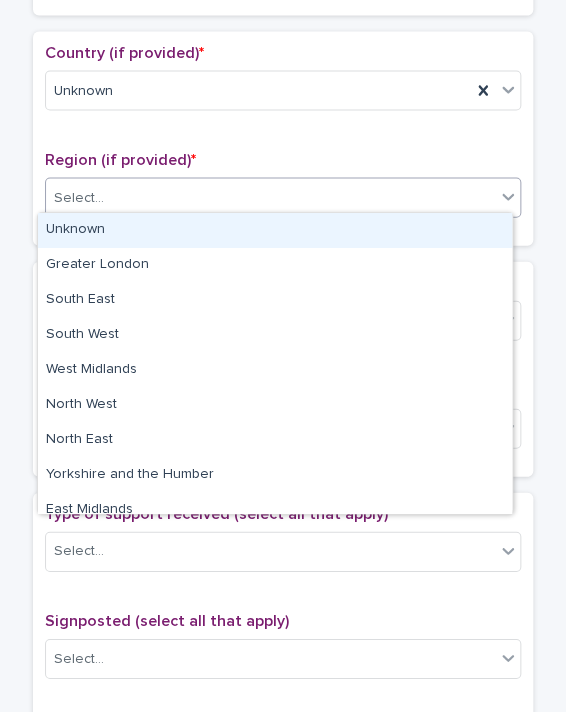 click on "Select..." at bounding box center [270, 197] 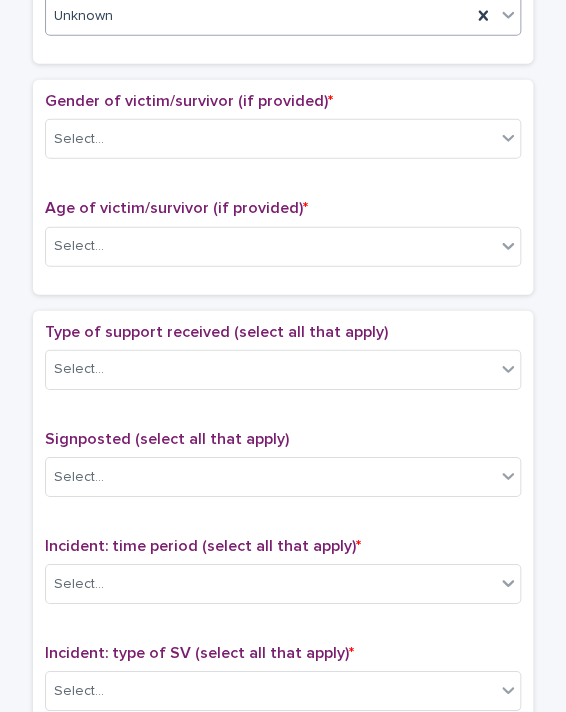scroll, scrollTop: 862, scrollLeft: 0, axis: vertical 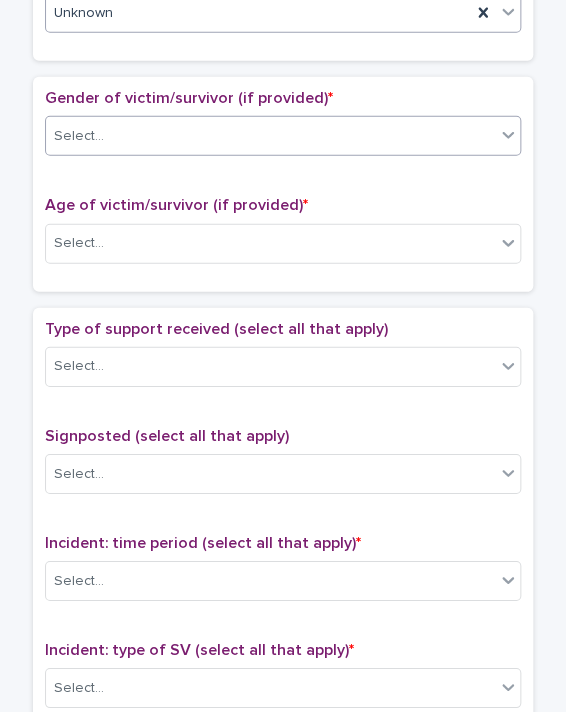 click on "Select..." at bounding box center [270, 136] 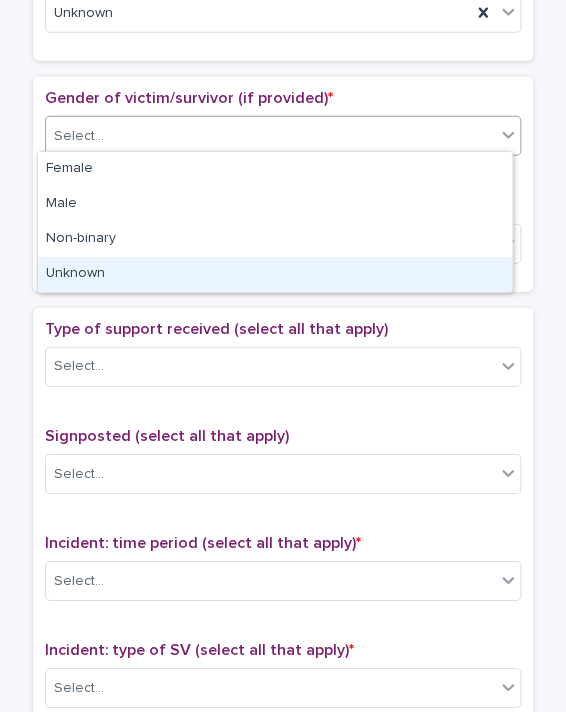 click on "Unknown" at bounding box center [275, 274] 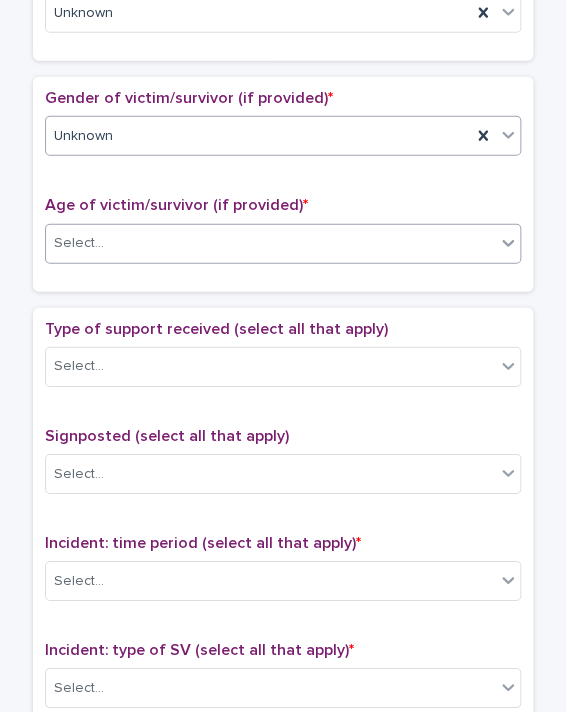 click on "Select..." at bounding box center [270, 243] 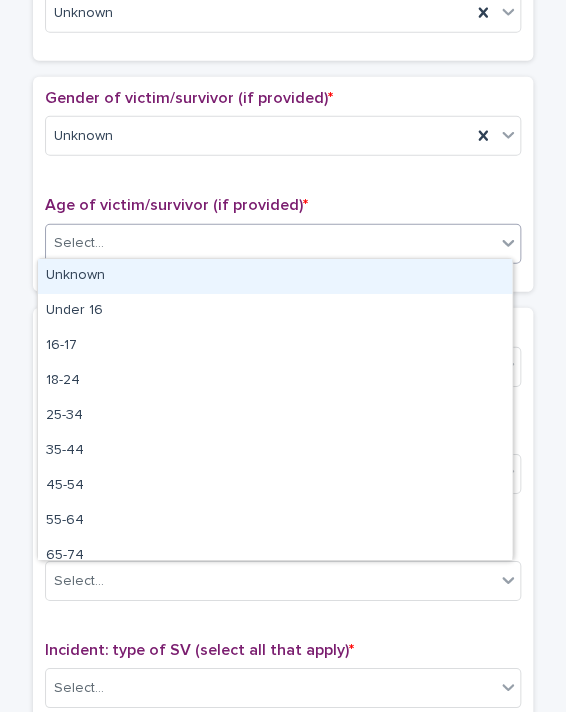 click on "Unknown" at bounding box center [275, 276] 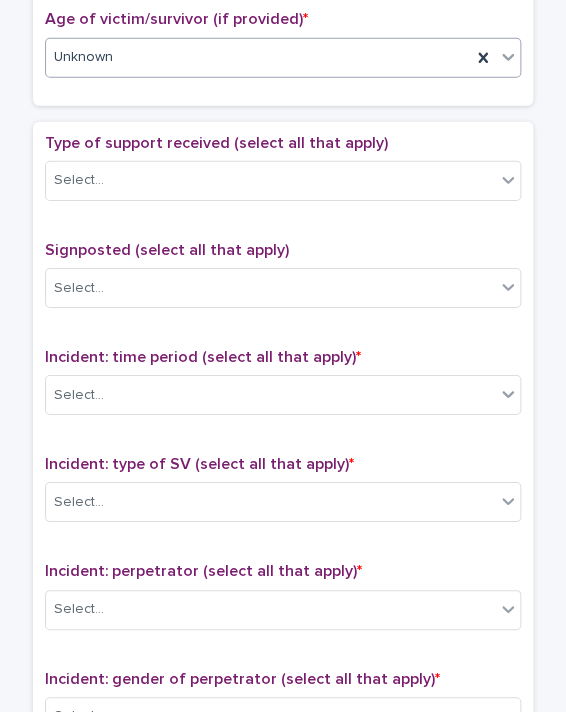 scroll, scrollTop: 1142, scrollLeft: 0, axis: vertical 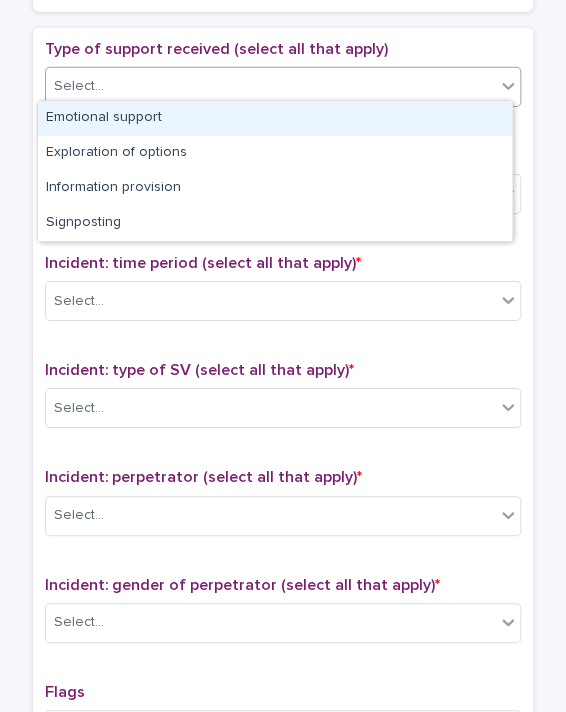 click on "Select..." at bounding box center [270, 86] 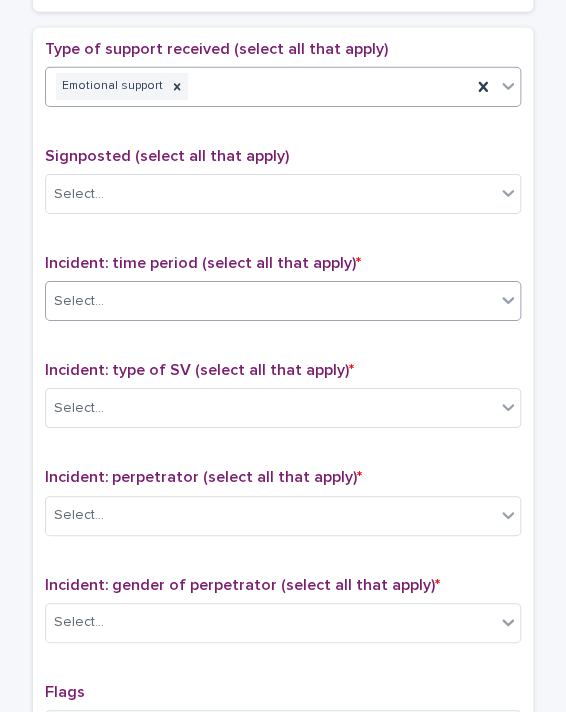 click on "Select..." at bounding box center [270, 301] 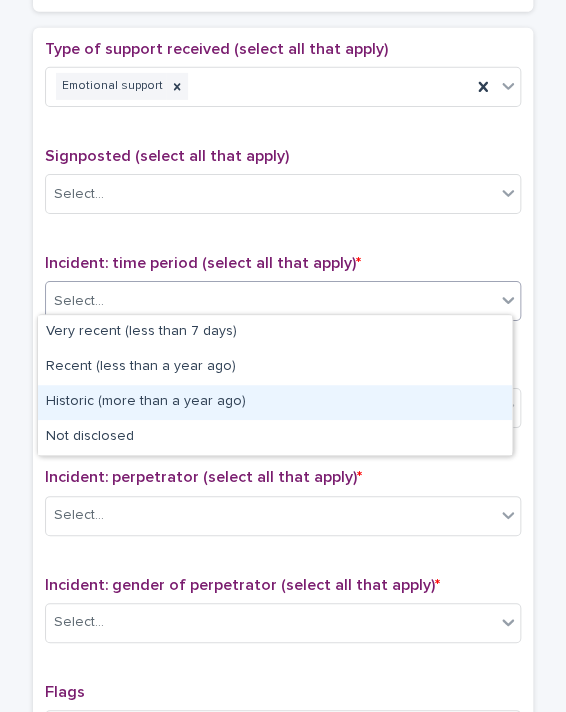 click on "Historic (more than a year ago)" at bounding box center [275, 402] 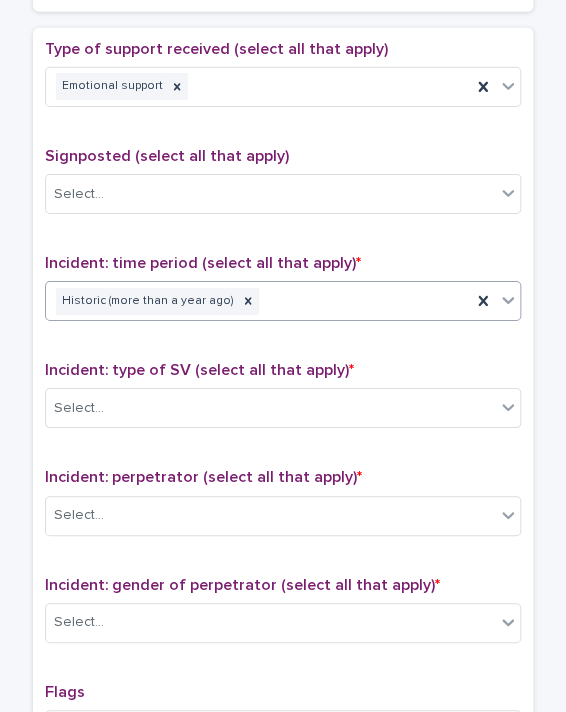 click on "Select..." at bounding box center (270, 408) 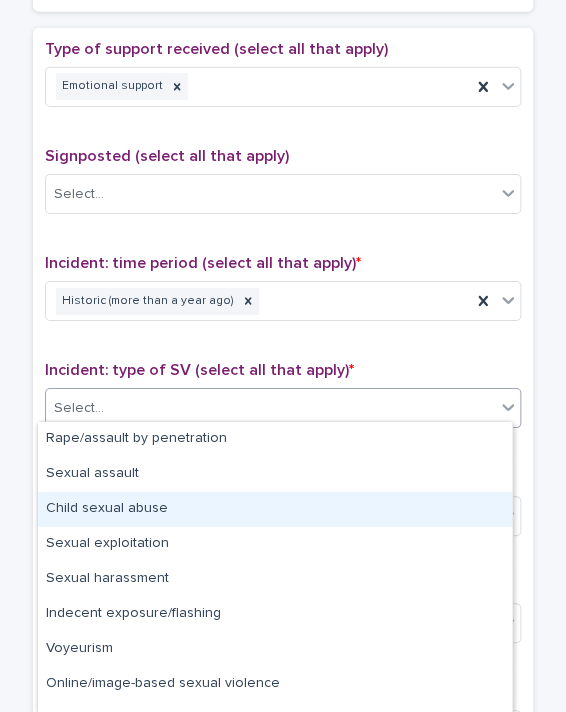 click on "Child sexual abuse" at bounding box center (275, 509) 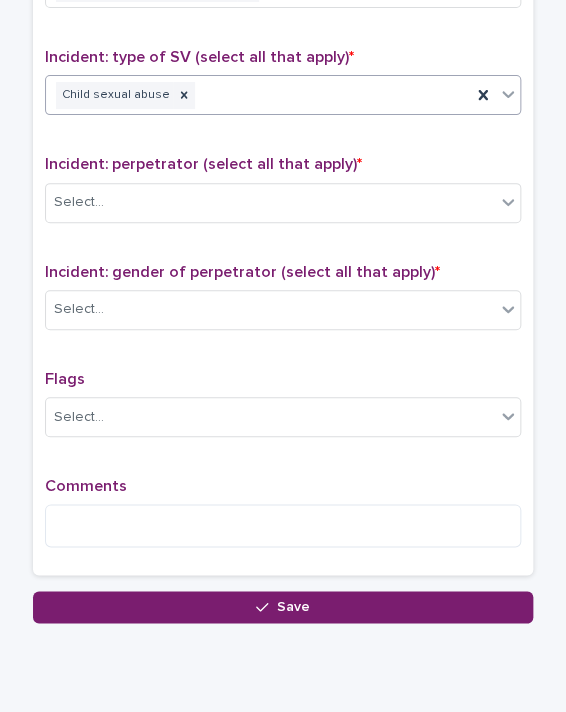 scroll, scrollTop: 1484, scrollLeft: 0, axis: vertical 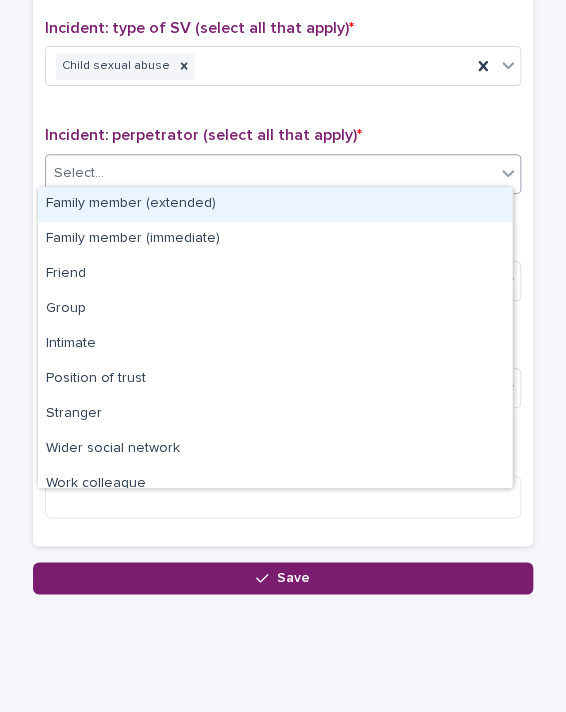click on "Select..." at bounding box center (270, 173) 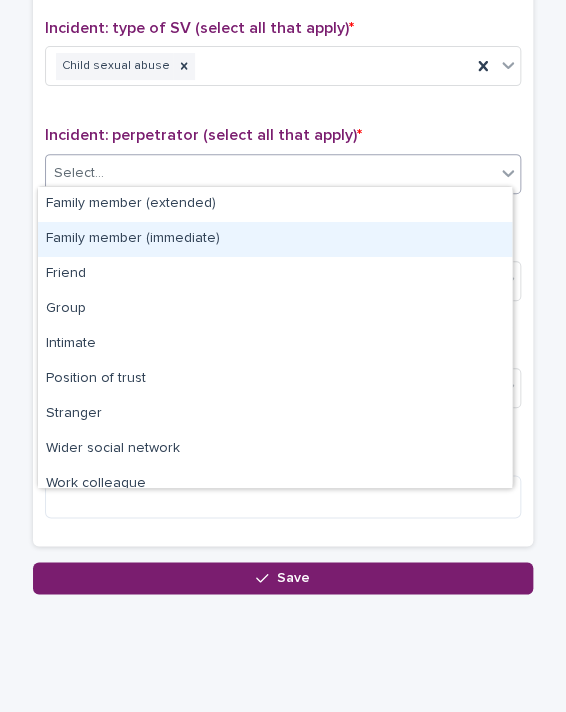 scroll, scrollTop: 84, scrollLeft: 0, axis: vertical 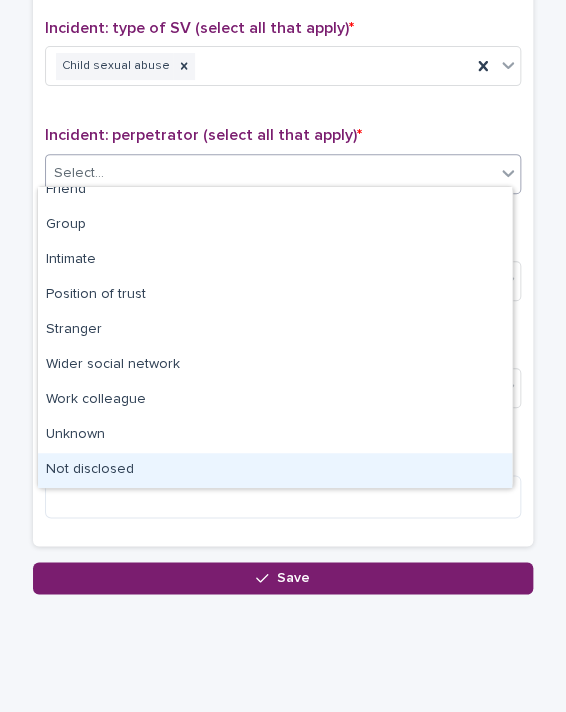 click on "Not disclosed" at bounding box center (275, 470) 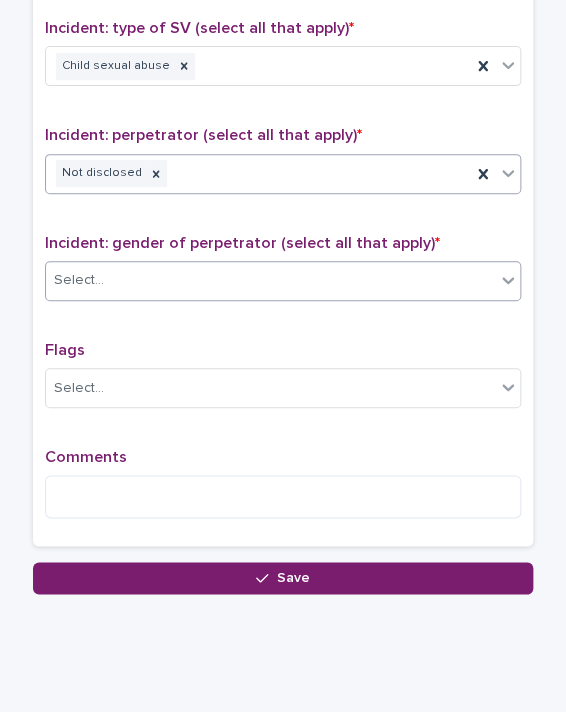 click on "Select..." at bounding box center (270, 280) 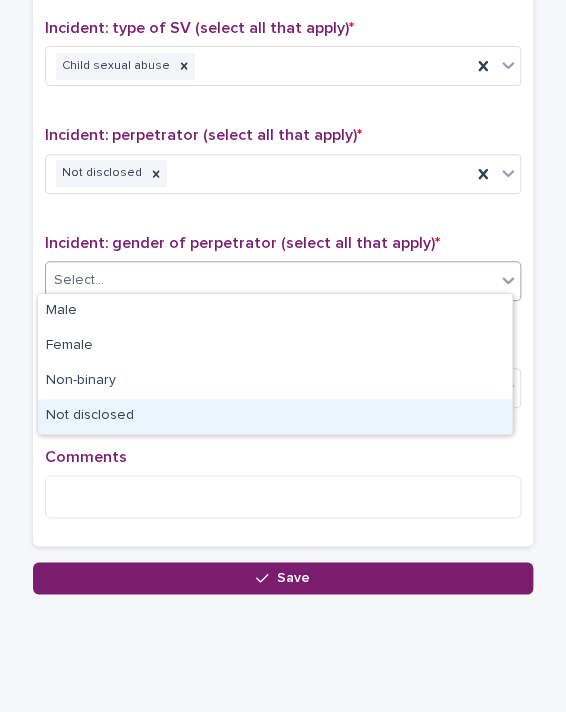 click on "Not disclosed" at bounding box center [275, 416] 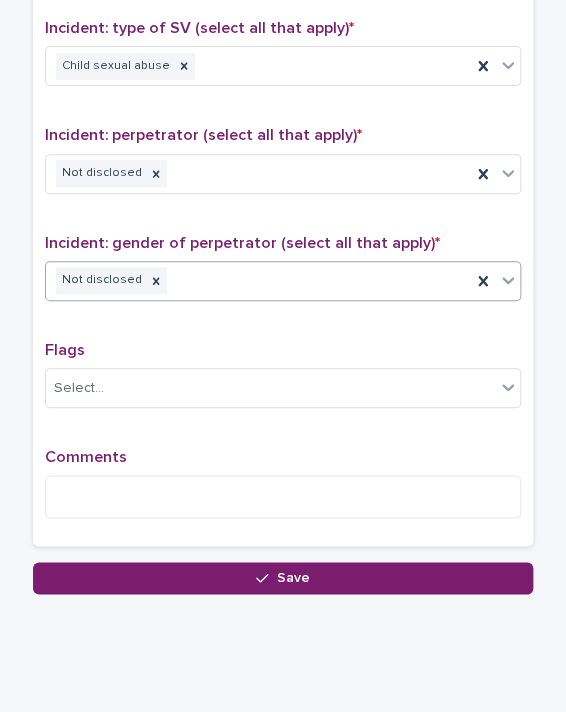 drag, startPoint x: 167, startPoint y: 61, endPoint x: 190, endPoint y: 203, distance: 143.85062 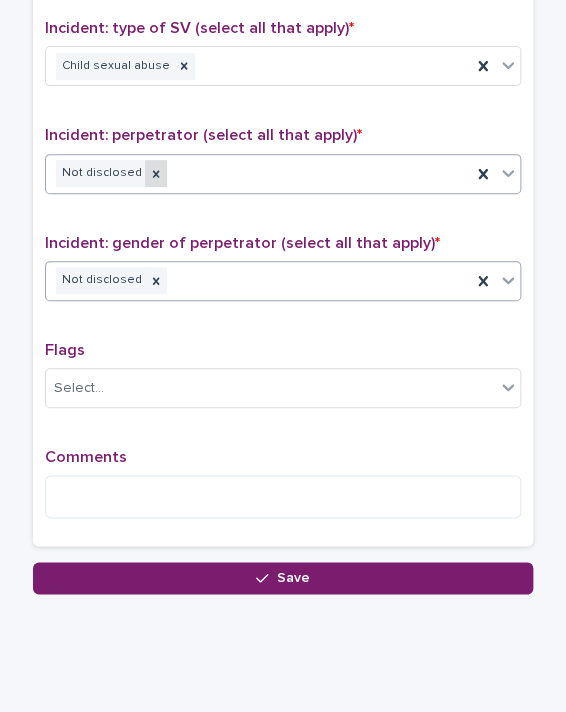 click at bounding box center [156, 173] 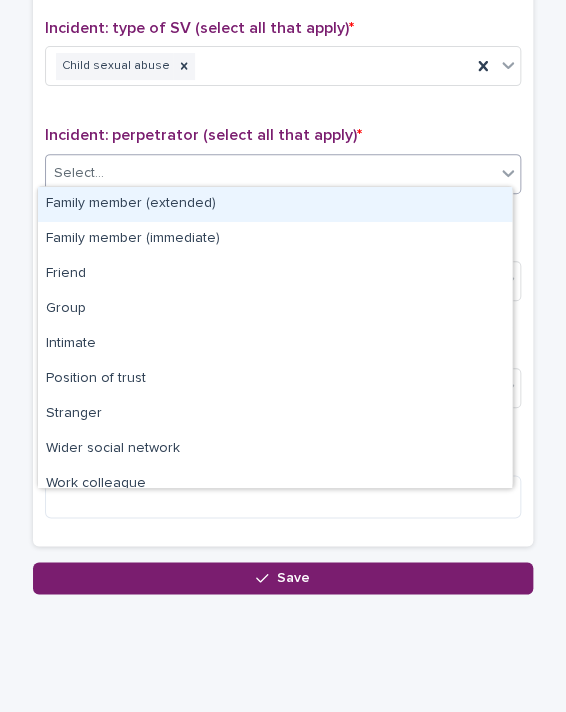 click on "Select..." at bounding box center [270, 173] 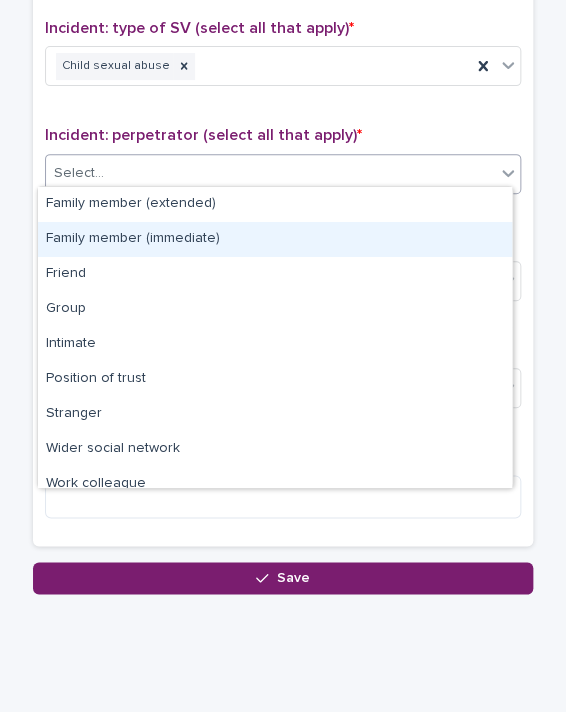 click on "Family member (immediate)" at bounding box center [275, 239] 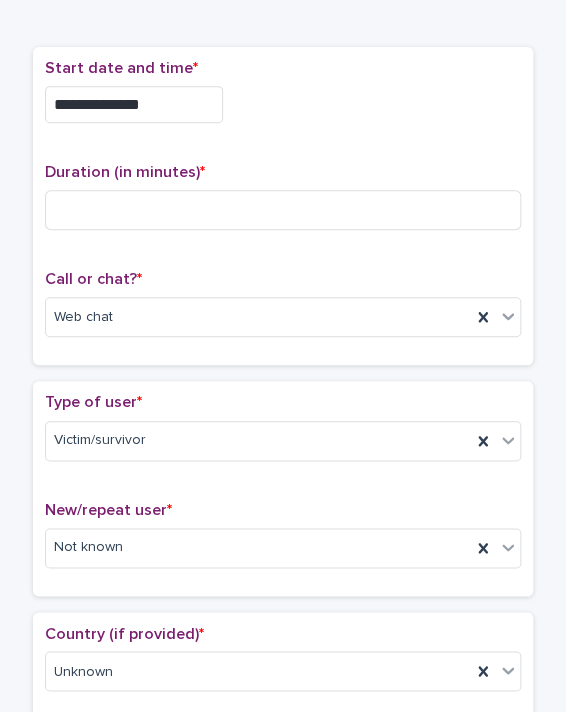 scroll, scrollTop: 0, scrollLeft: 0, axis: both 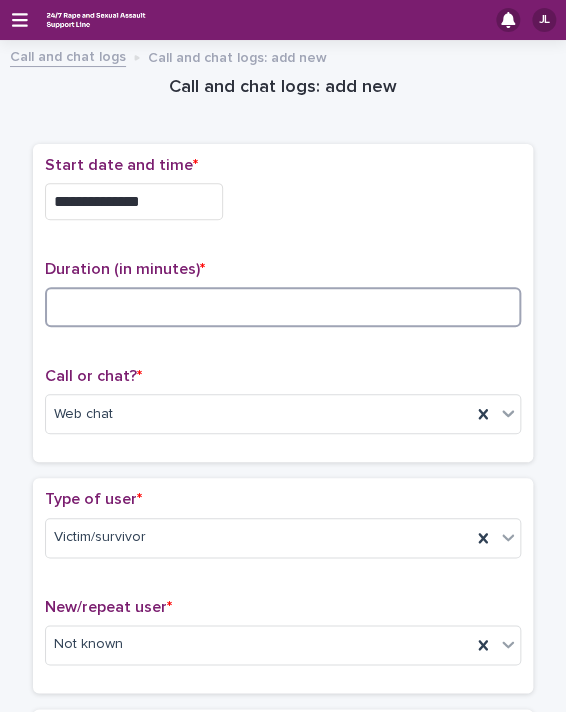 click at bounding box center [283, 307] 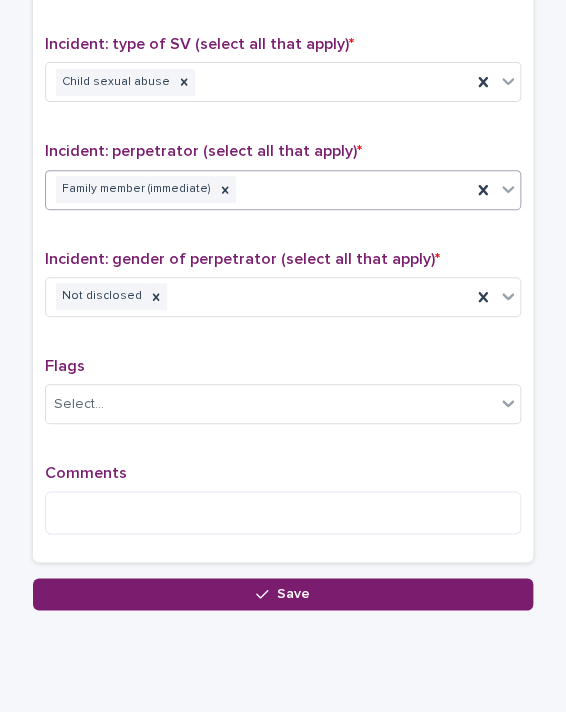 scroll, scrollTop: 1514, scrollLeft: 0, axis: vertical 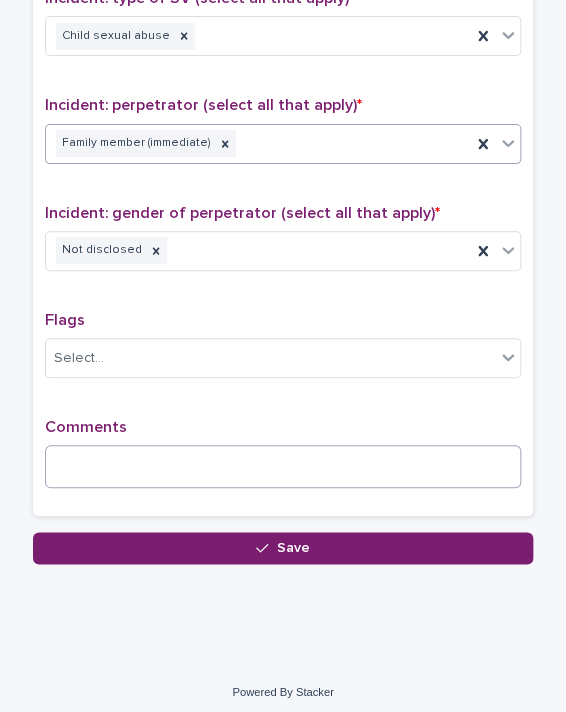 type on "**" 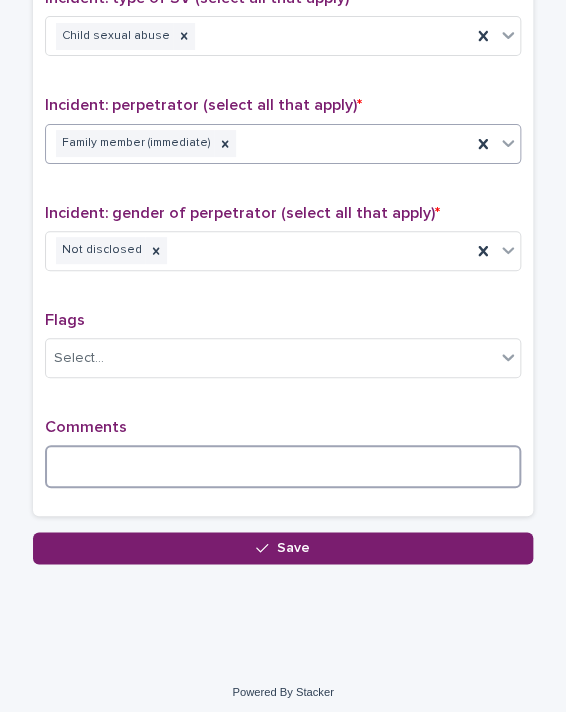 click at bounding box center [283, 466] 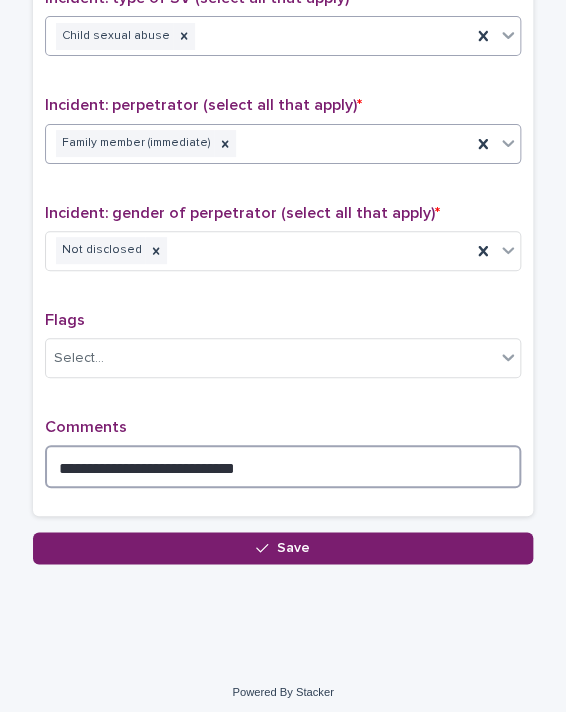 type on "**********" 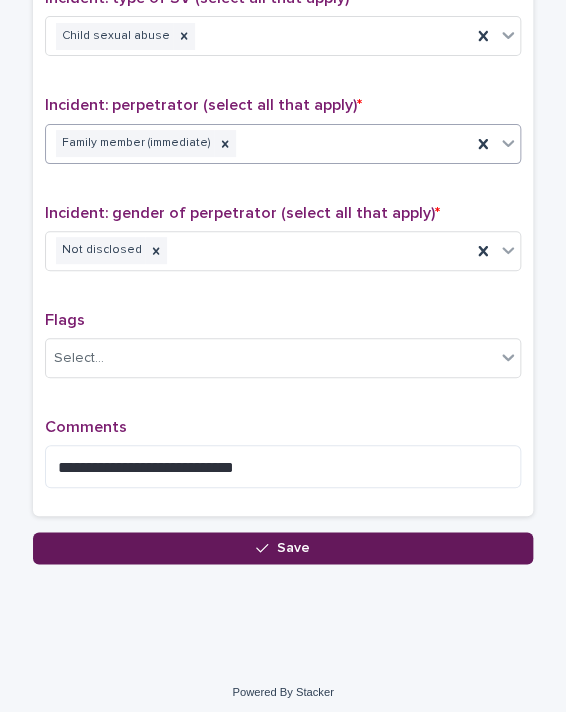 click on "Save" at bounding box center (283, 548) 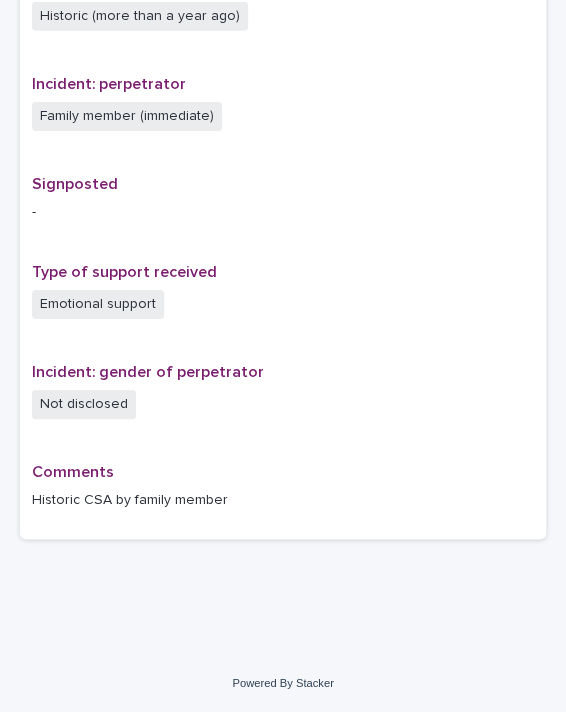 scroll, scrollTop: 0, scrollLeft: 0, axis: both 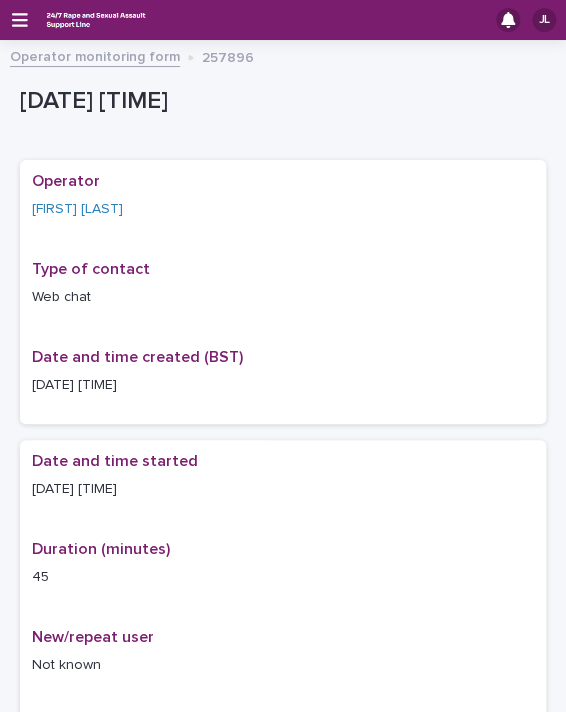 click on "Operator monitoring form" at bounding box center (95, 55) 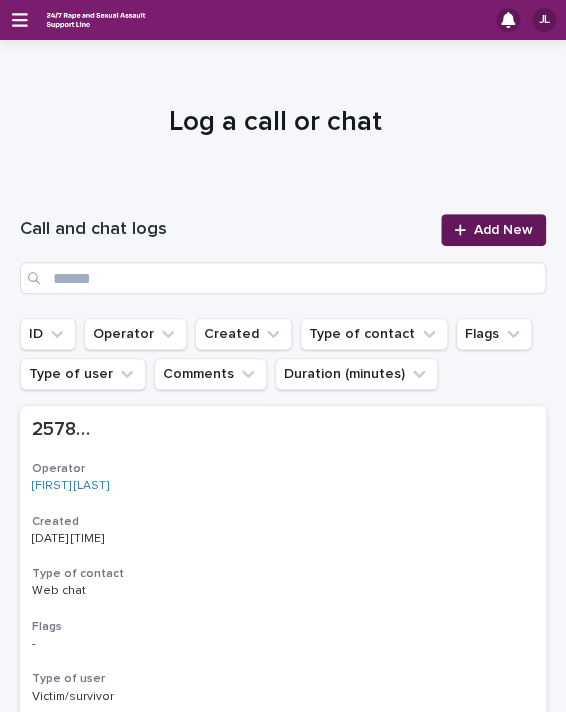 click on "Add New" at bounding box center (503, 230) 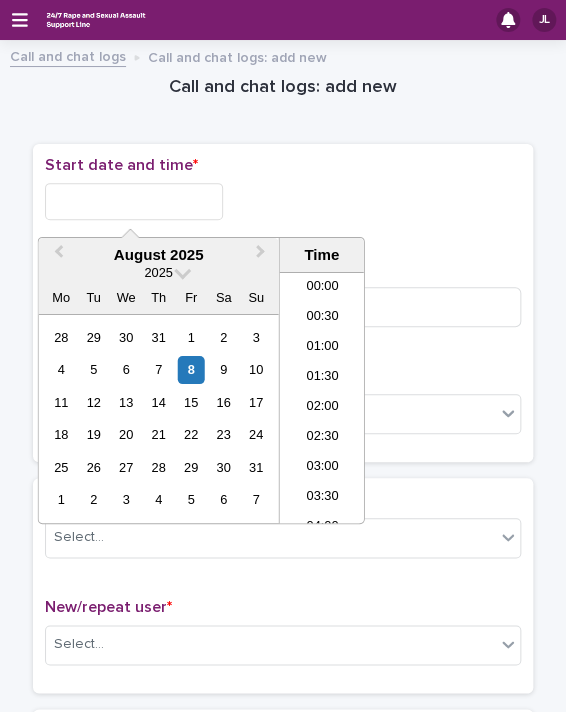 click at bounding box center [134, 201] 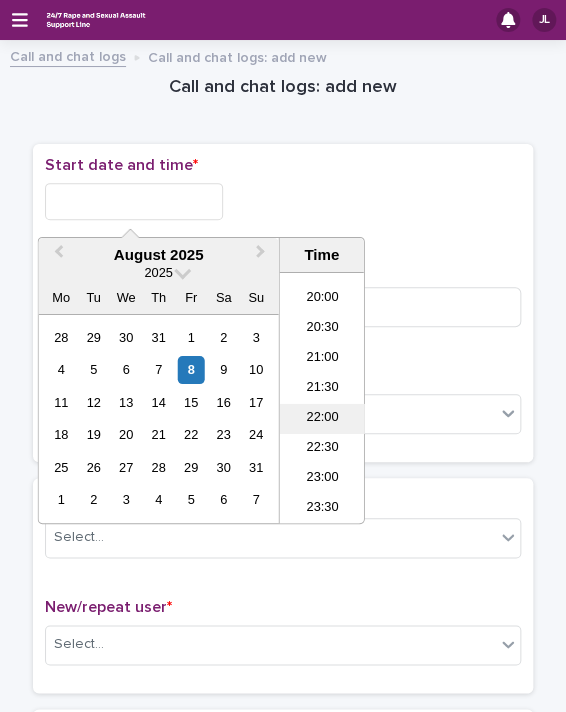 click on "22:00" at bounding box center (322, 419) 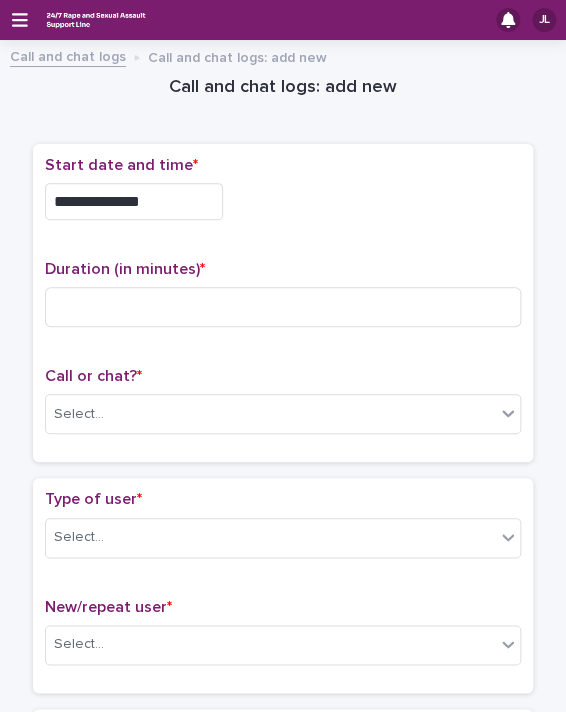 click on "**********" at bounding box center (134, 201) 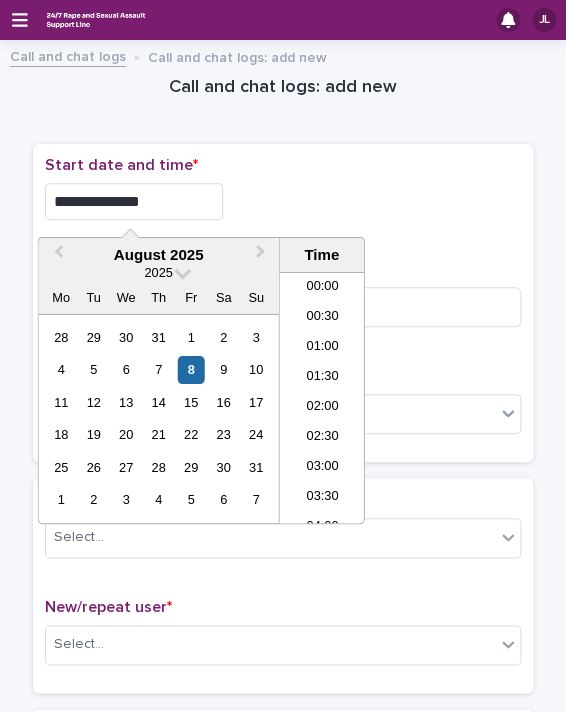 scroll, scrollTop: 1189, scrollLeft: 0, axis: vertical 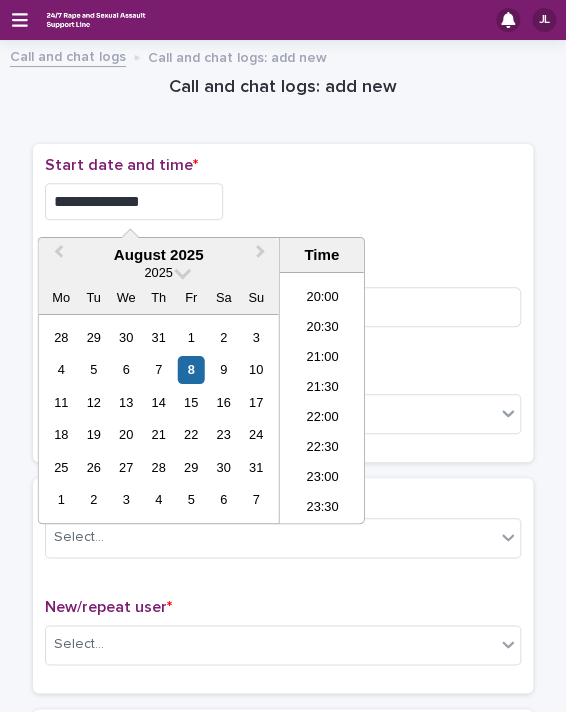 type on "**********" 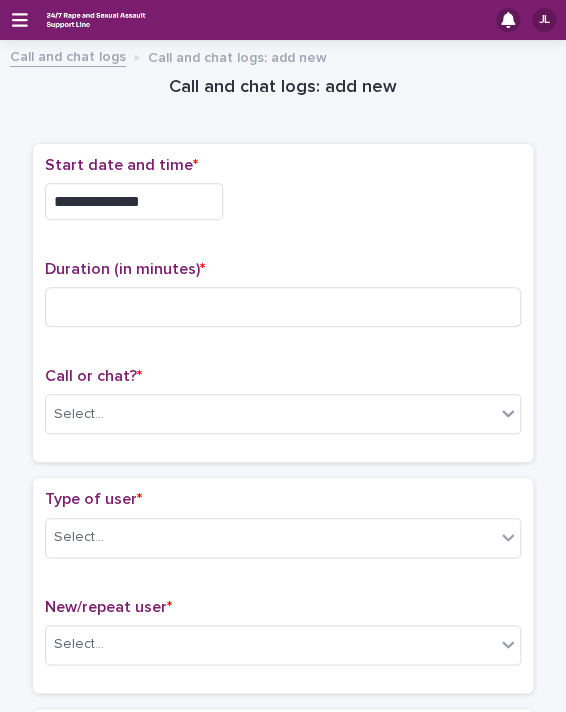 click on "**********" at bounding box center (283, 201) 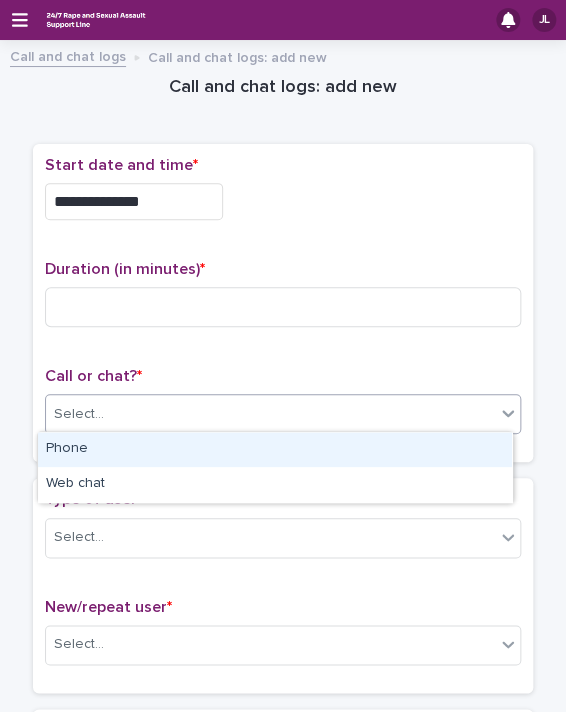 click on "Select..." at bounding box center [270, 414] 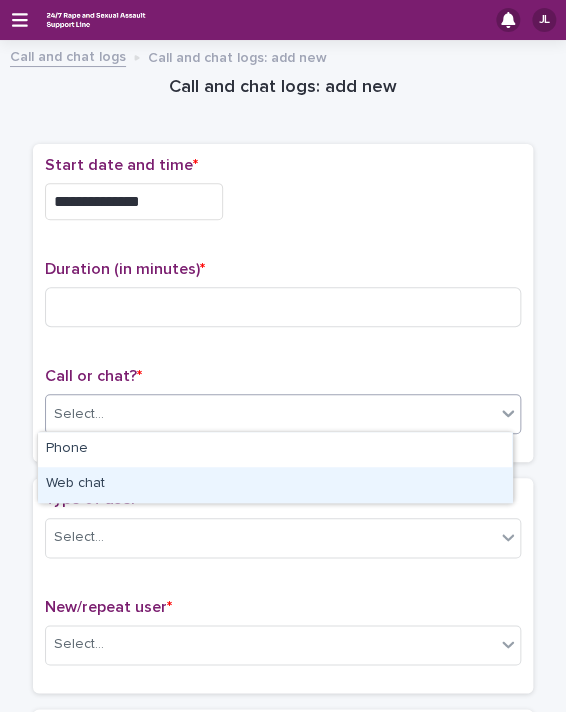click on "Web chat" at bounding box center [275, 484] 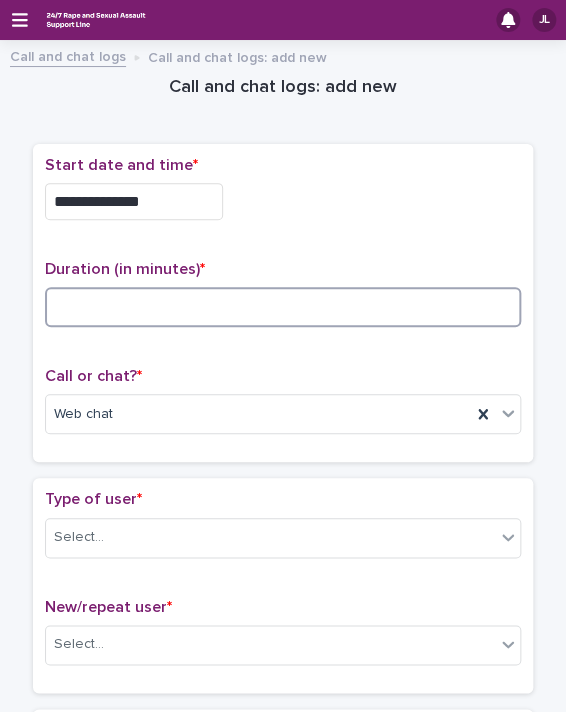 click at bounding box center [283, 307] 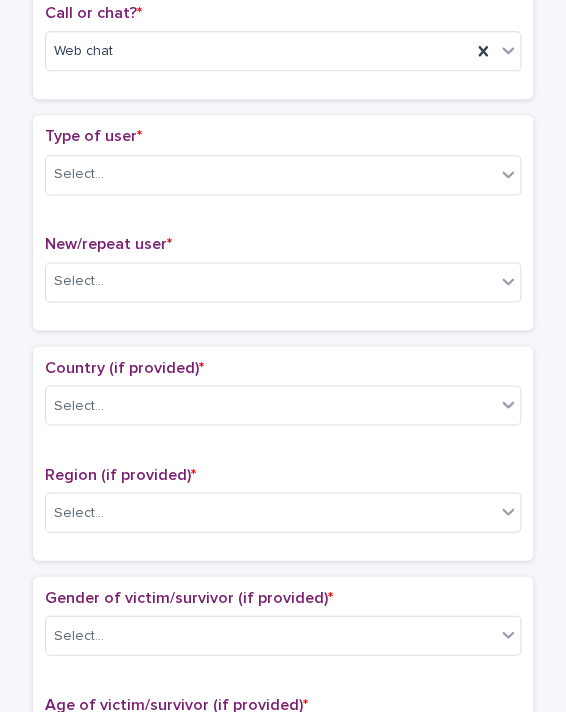 scroll, scrollTop: 395, scrollLeft: 0, axis: vertical 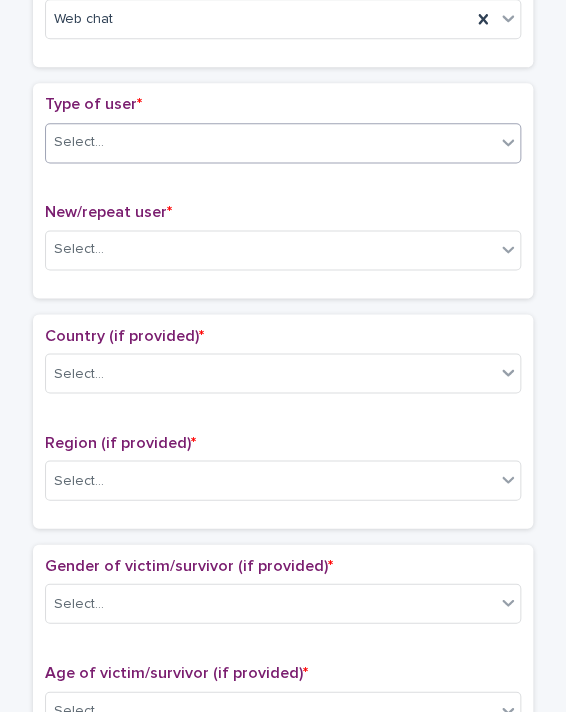 type on "**" 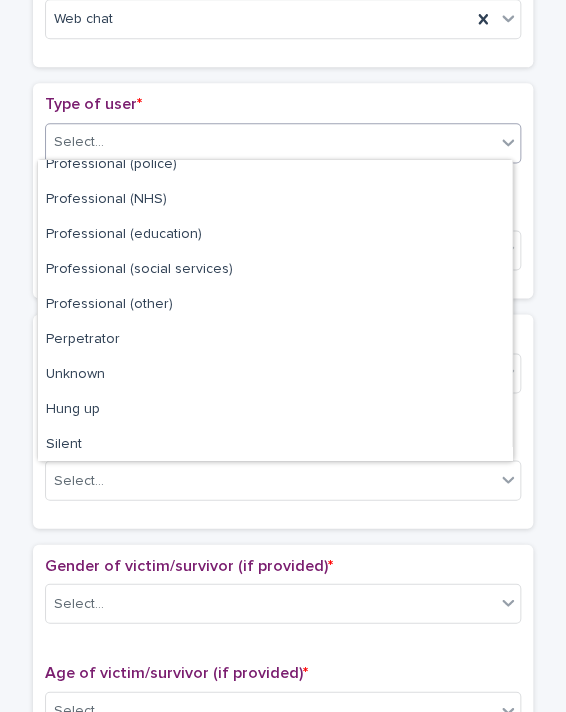 scroll, scrollTop: 224, scrollLeft: 0, axis: vertical 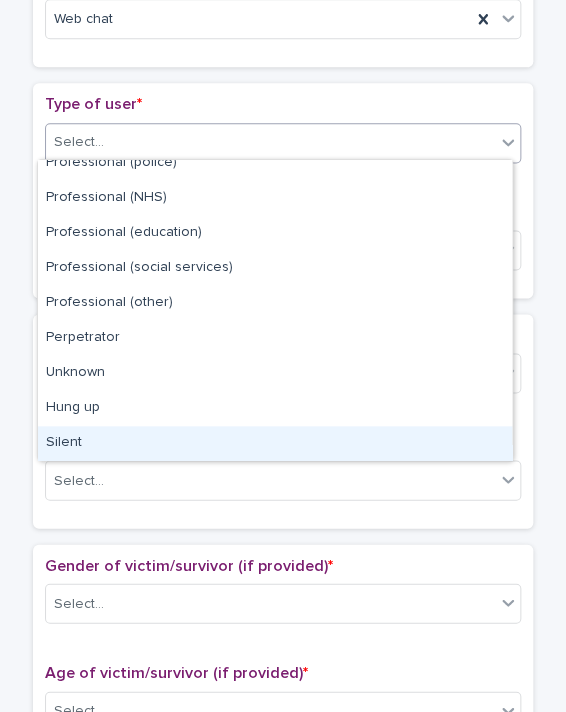 click on "Silent" at bounding box center [275, 443] 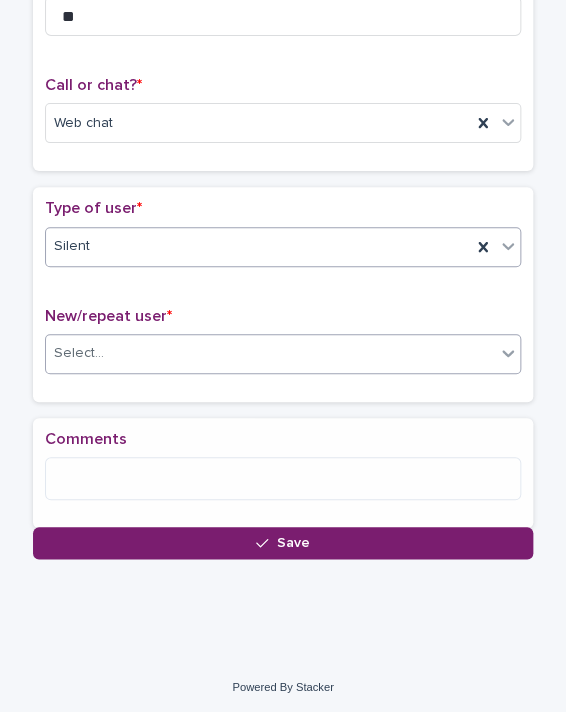 scroll, scrollTop: 304, scrollLeft: 0, axis: vertical 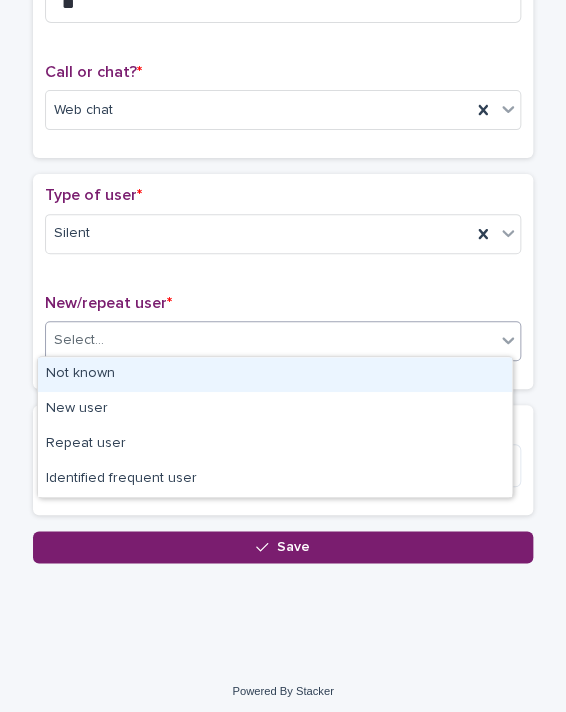 click on "Select..." at bounding box center [270, 340] 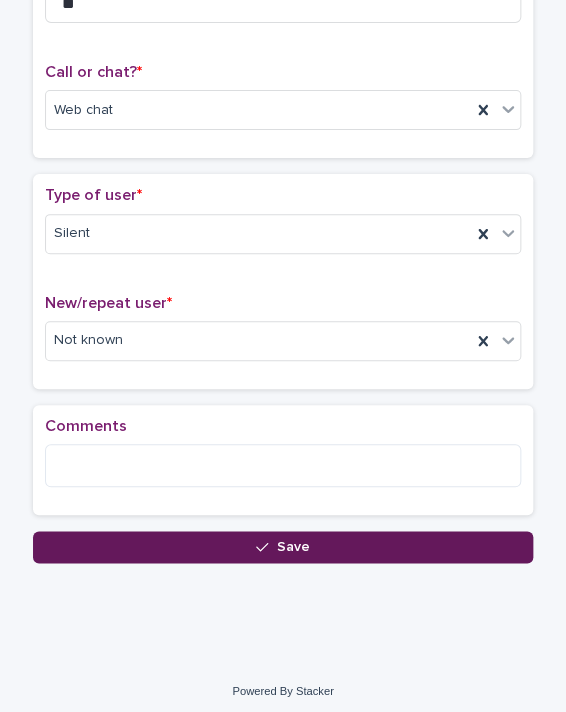 click on "Save" at bounding box center (283, 547) 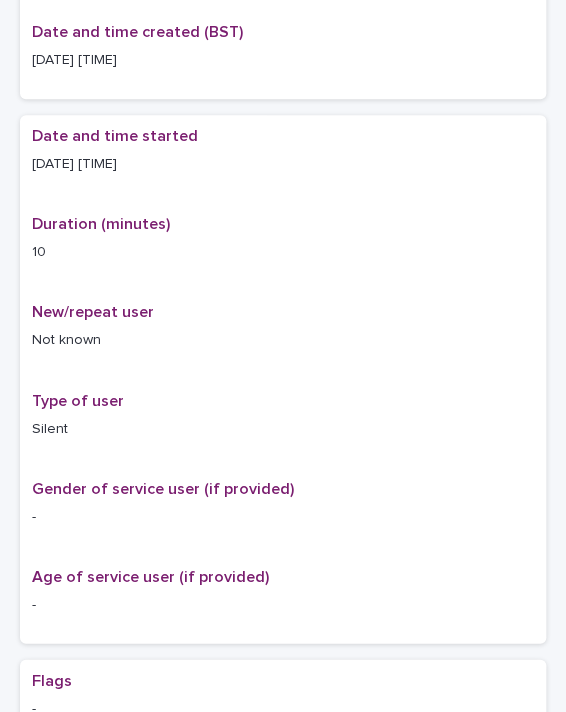 scroll, scrollTop: 0, scrollLeft: 0, axis: both 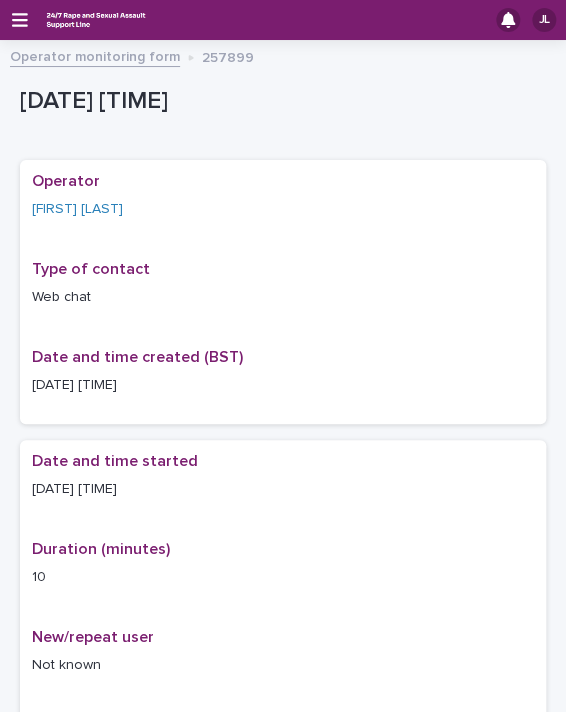 click on "Operator monitoring form" at bounding box center (95, 55) 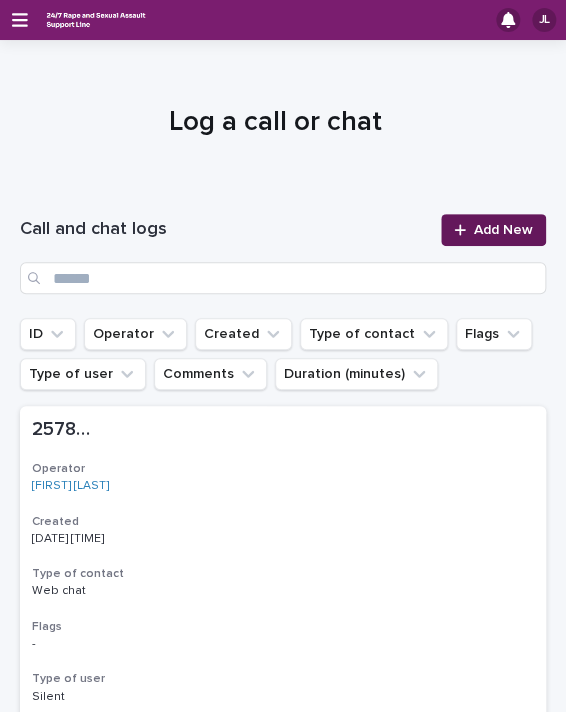 click 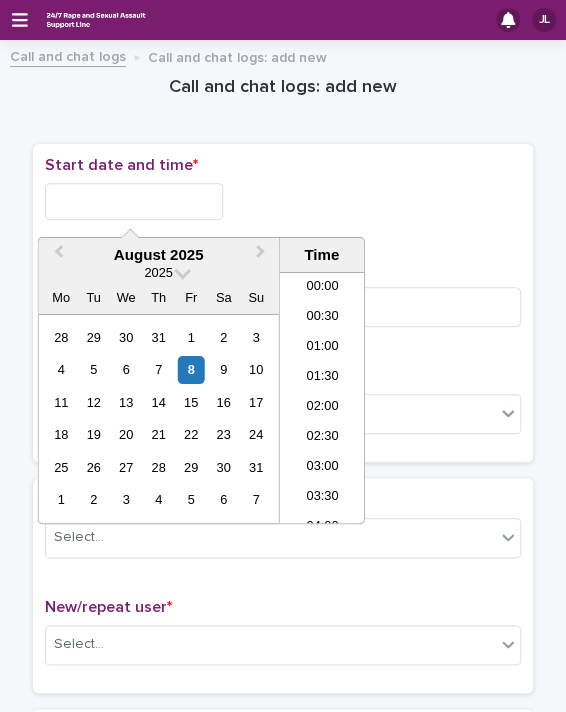 click at bounding box center (134, 201) 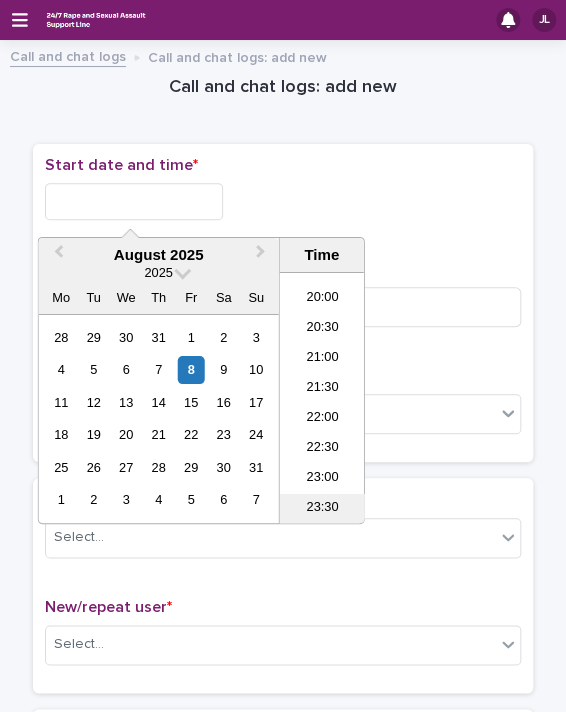 click on "23:30" at bounding box center (322, 509) 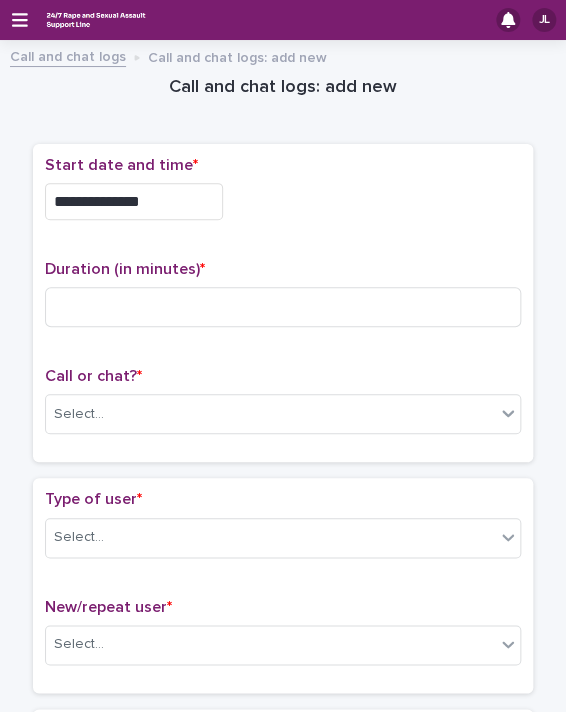 click on "**********" at bounding box center (134, 201) 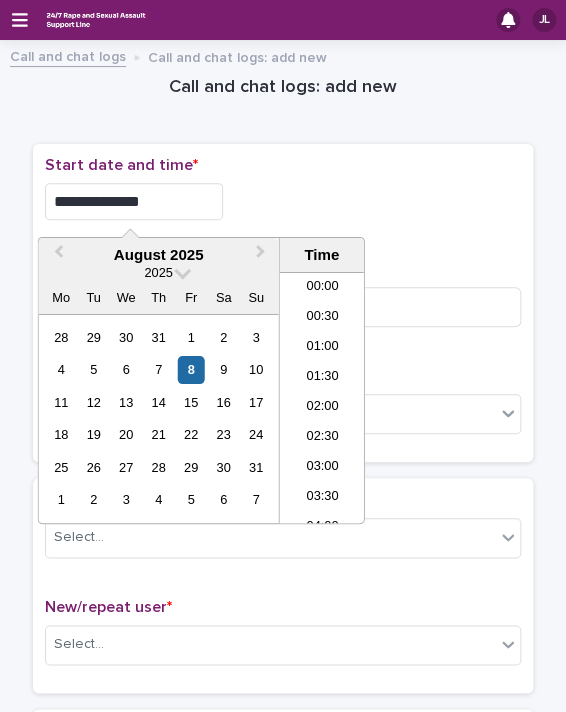 scroll, scrollTop: 1189, scrollLeft: 0, axis: vertical 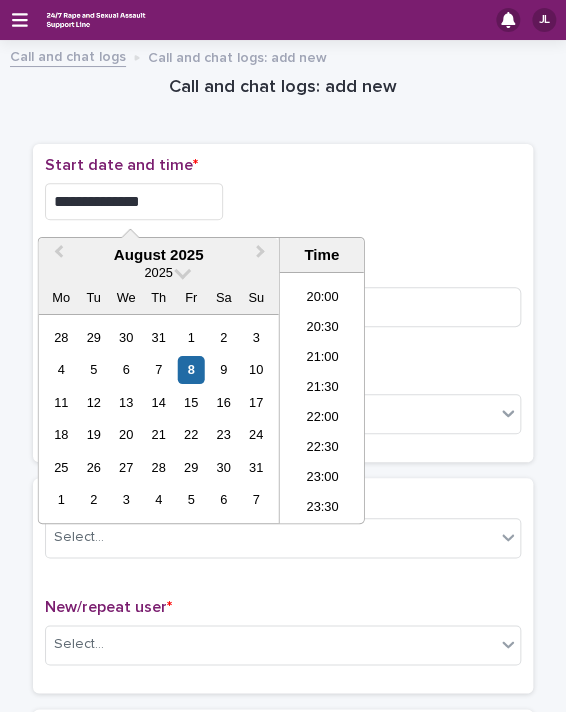 type on "**********" 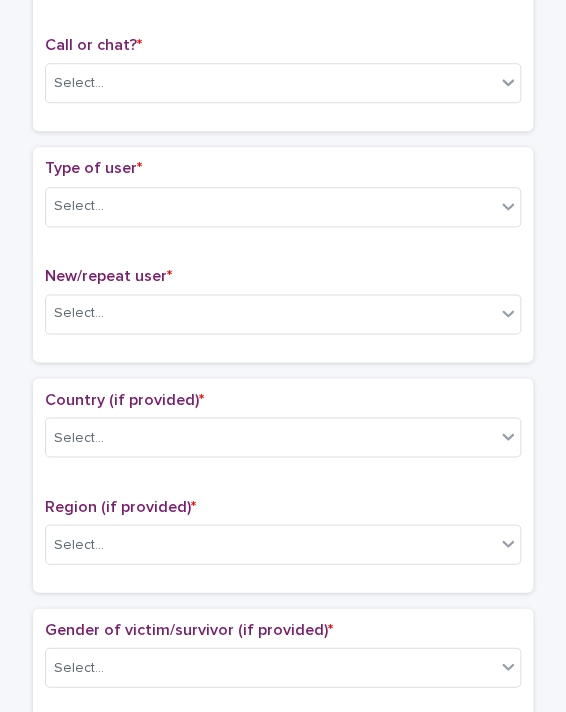 scroll, scrollTop: 355, scrollLeft: 0, axis: vertical 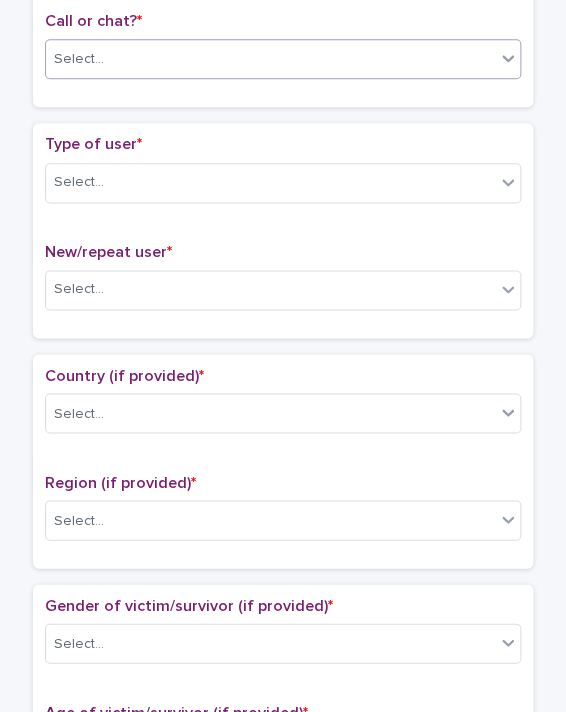 click on "Select..." at bounding box center [270, 59] 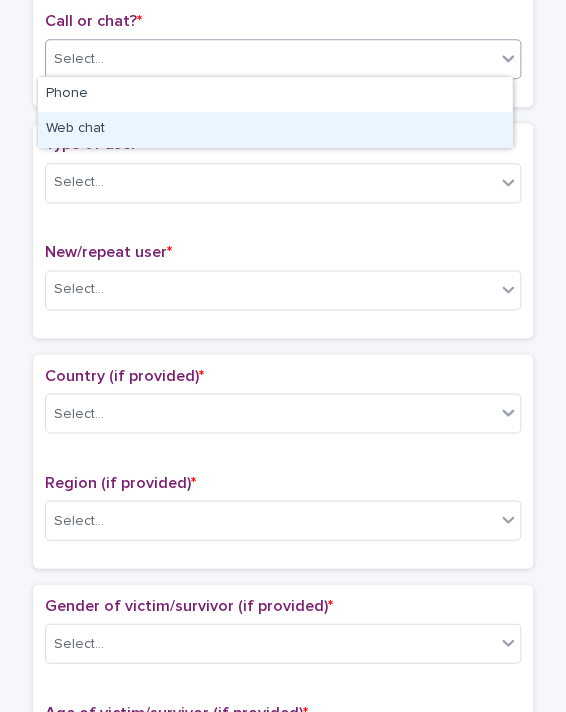 click on "Web chat" at bounding box center [275, 129] 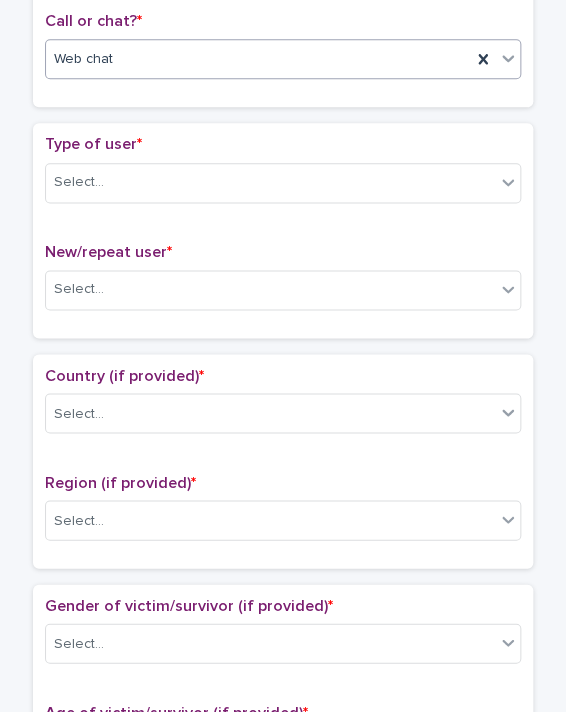 click on "Type of user * Select..." at bounding box center (283, 176) 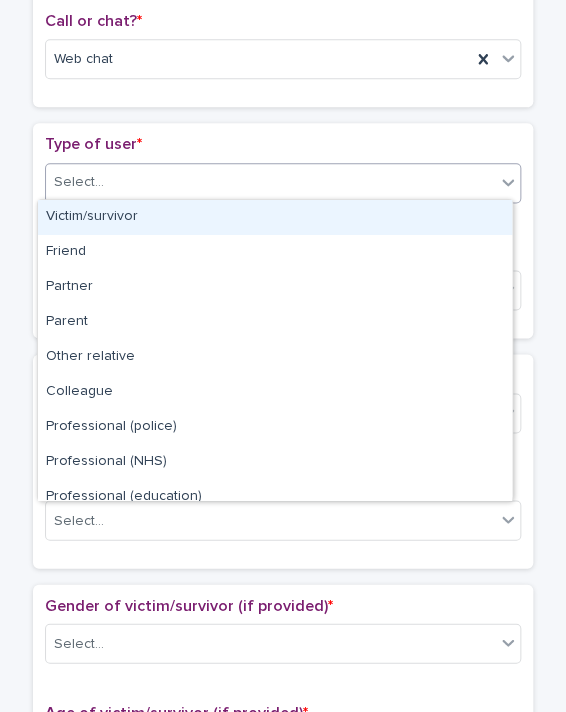 click on "Select..." at bounding box center (270, 182) 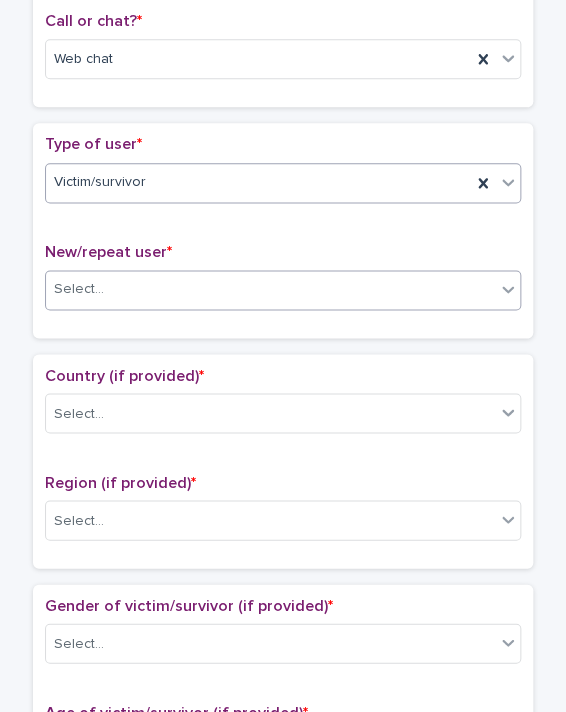 click on "Select..." at bounding box center [79, 289] 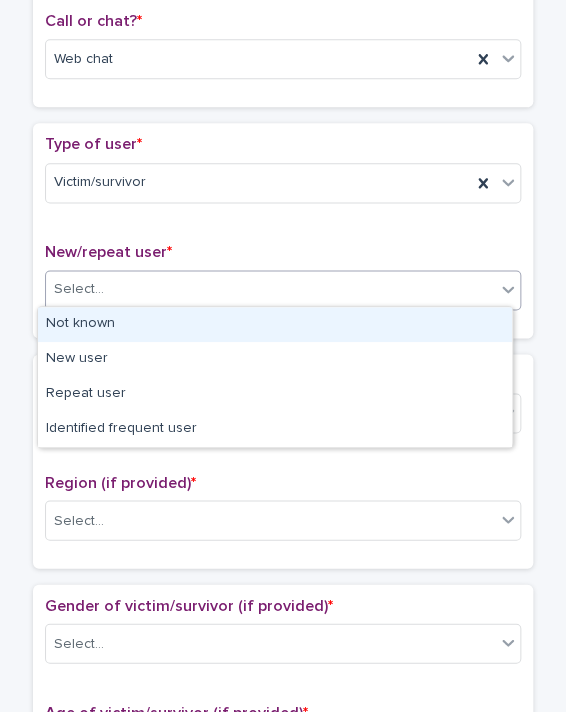 click on "Not known" at bounding box center (275, 324) 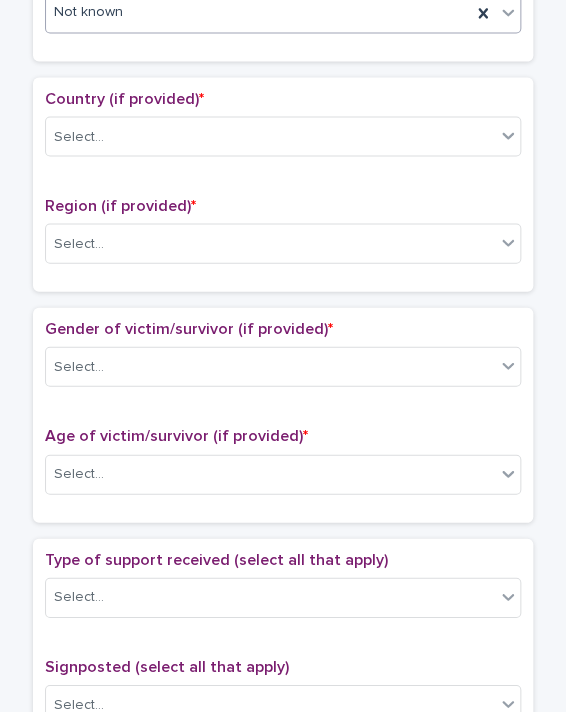scroll, scrollTop: 656, scrollLeft: 0, axis: vertical 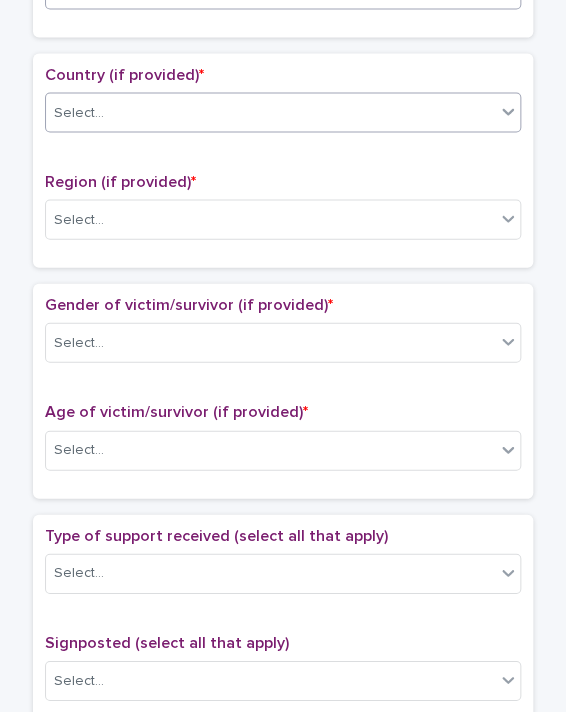 click on "Select..." at bounding box center (270, 112) 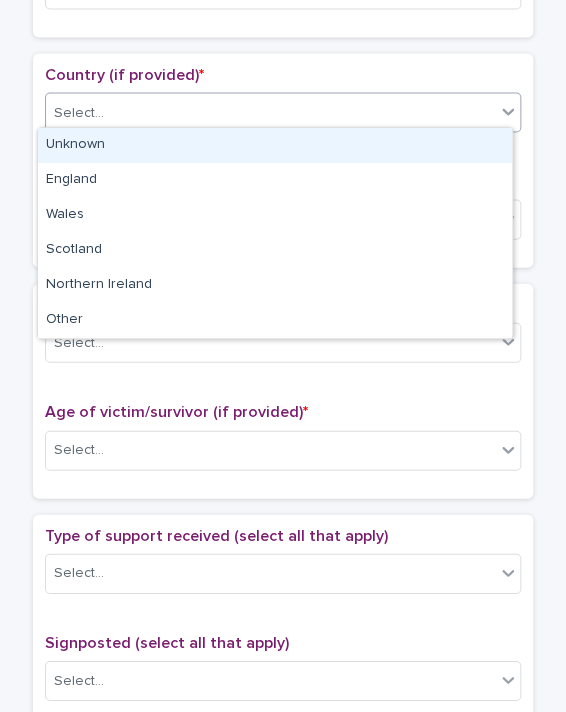 click on "Unknown" at bounding box center (275, 145) 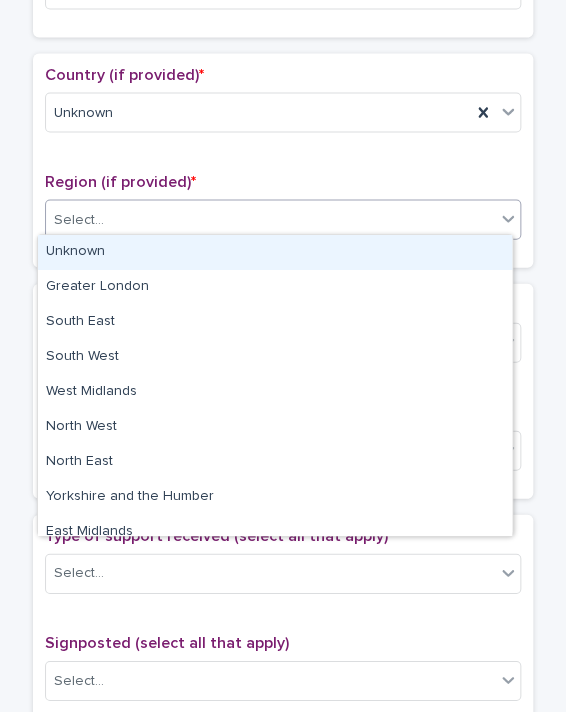 click on "Select..." at bounding box center (79, 219) 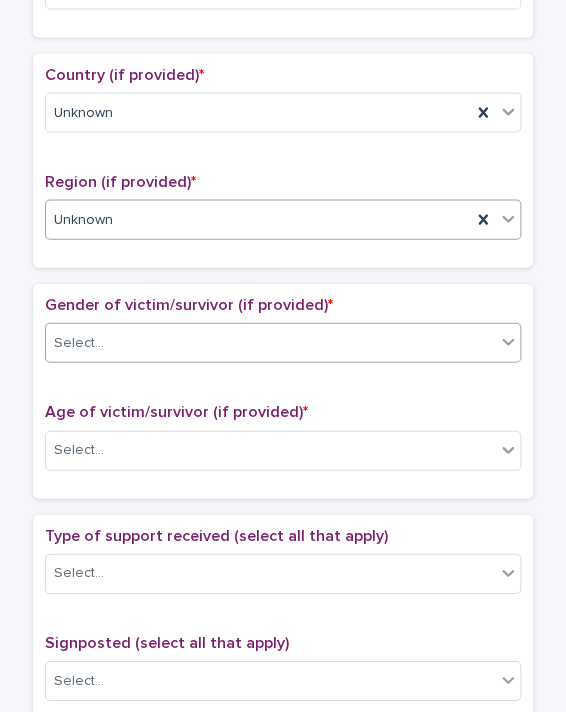 click on "Select..." at bounding box center [79, 342] 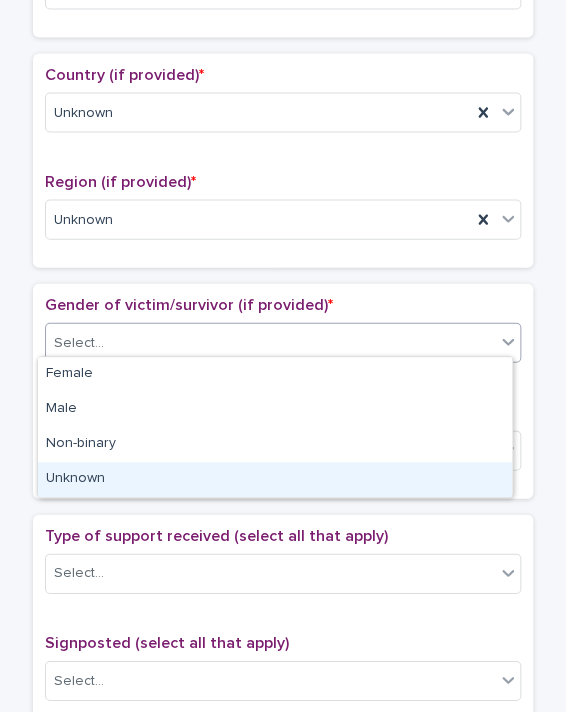 click on "Unknown" at bounding box center (275, 479) 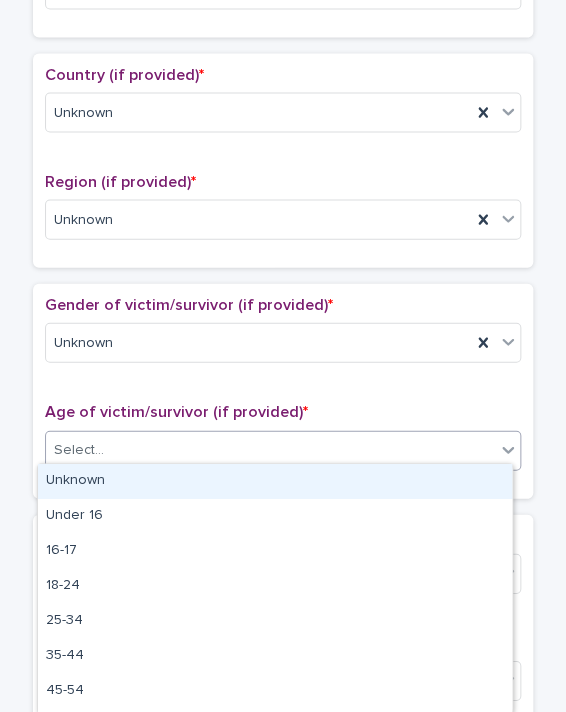 click on "Select..." at bounding box center (270, 449) 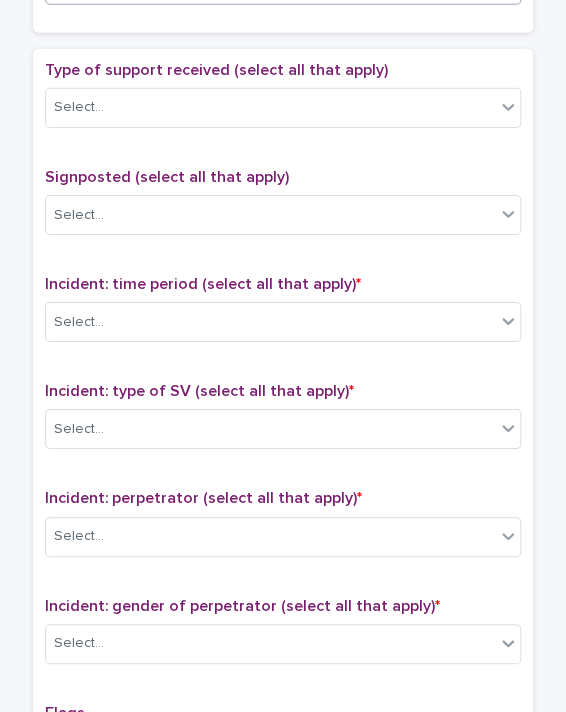 scroll, scrollTop: 1129, scrollLeft: 0, axis: vertical 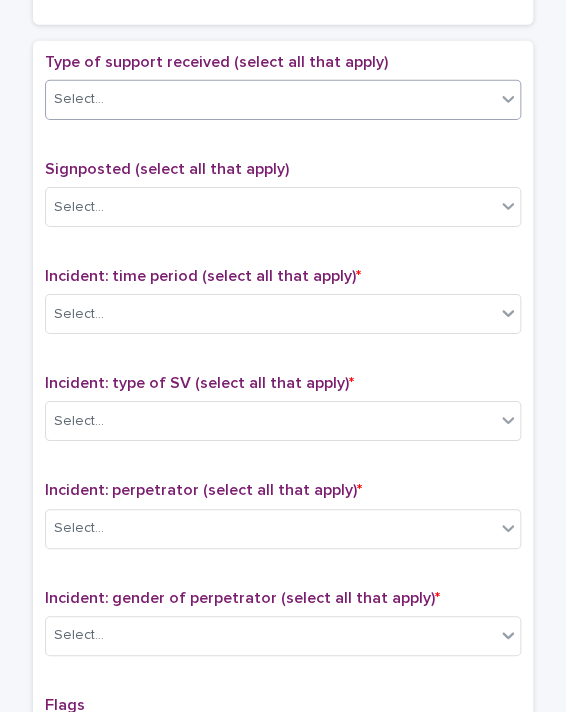 click on "Select..." at bounding box center [283, 100] 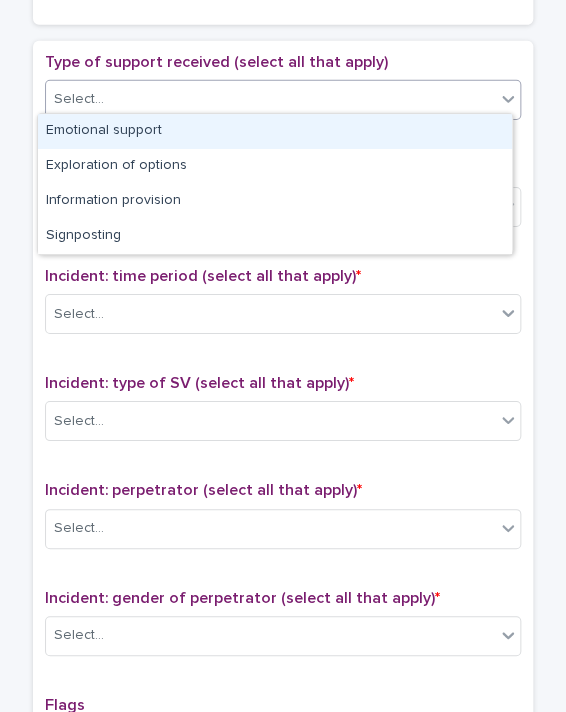 click on "Emotional support" at bounding box center (275, 131) 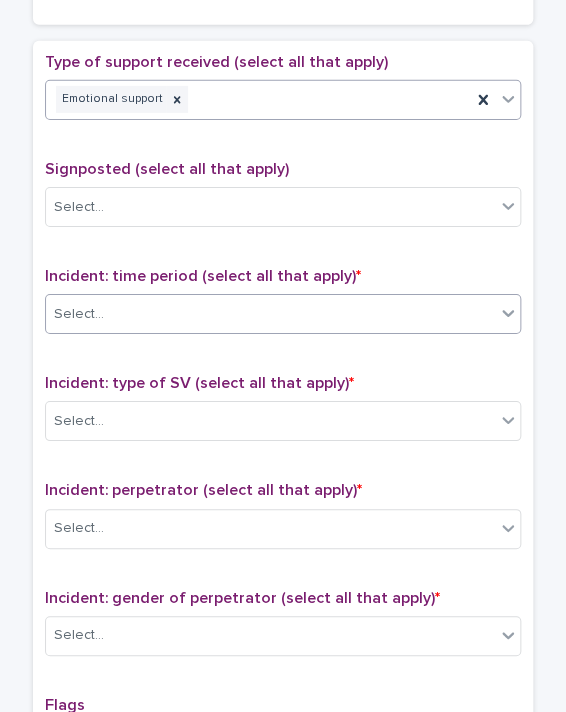 click on "Select..." at bounding box center [79, 314] 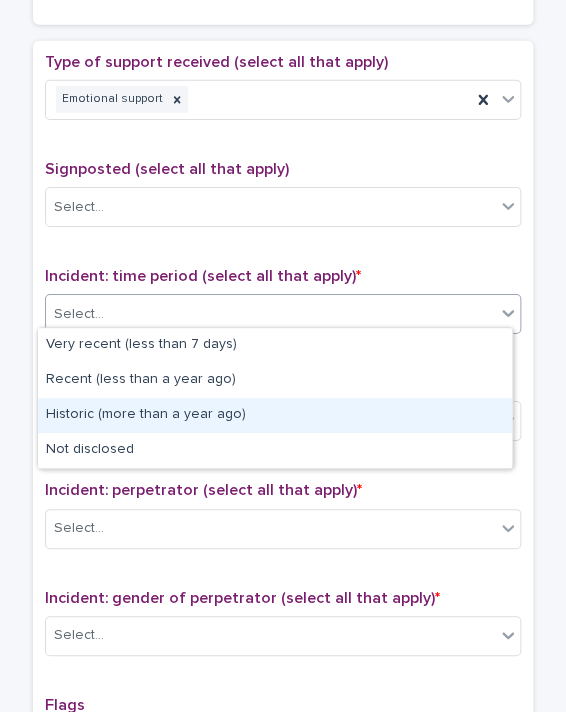 drag, startPoint x: 82, startPoint y: 394, endPoint x: 83, endPoint y: 407, distance: 13.038404 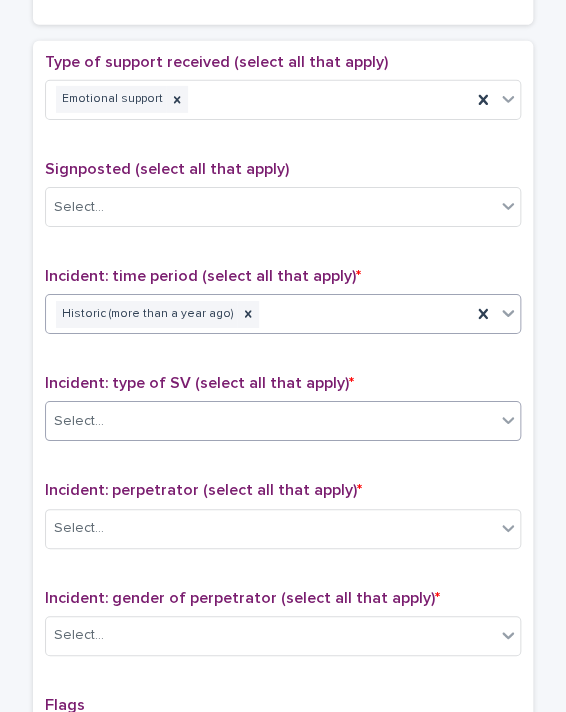 click on "Select..." at bounding box center [283, 421] 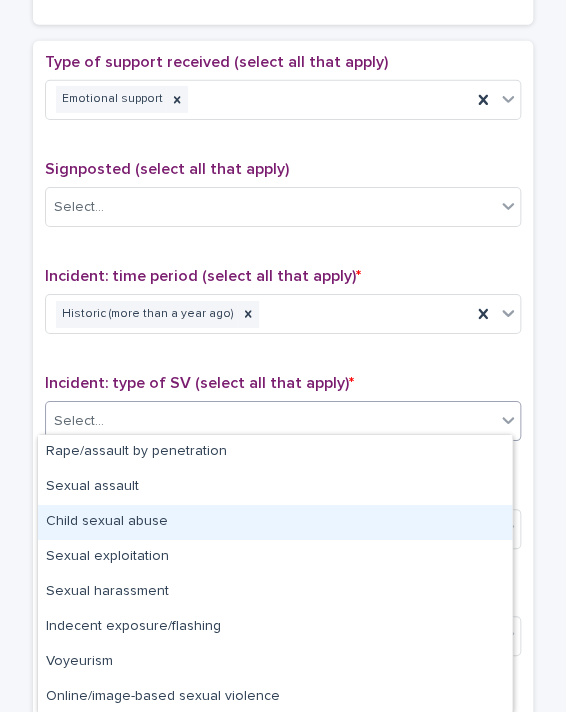 click on "Child sexual abuse" at bounding box center [275, 522] 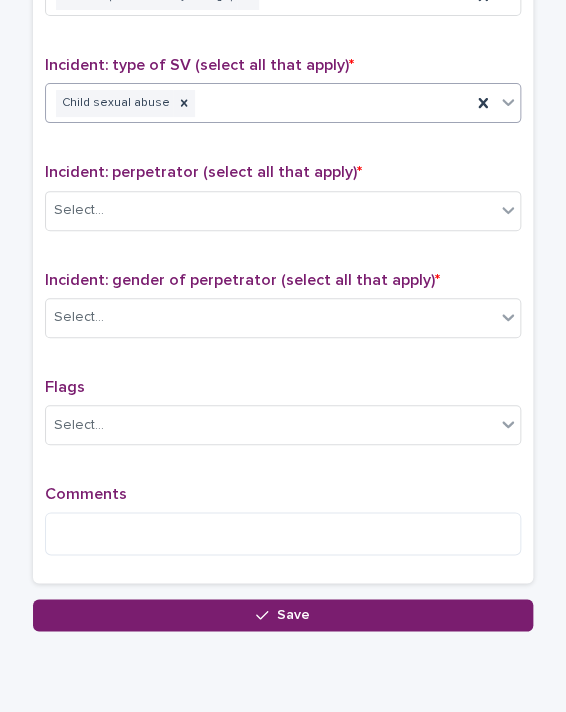 scroll, scrollTop: 1460, scrollLeft: 0, axis: vertical 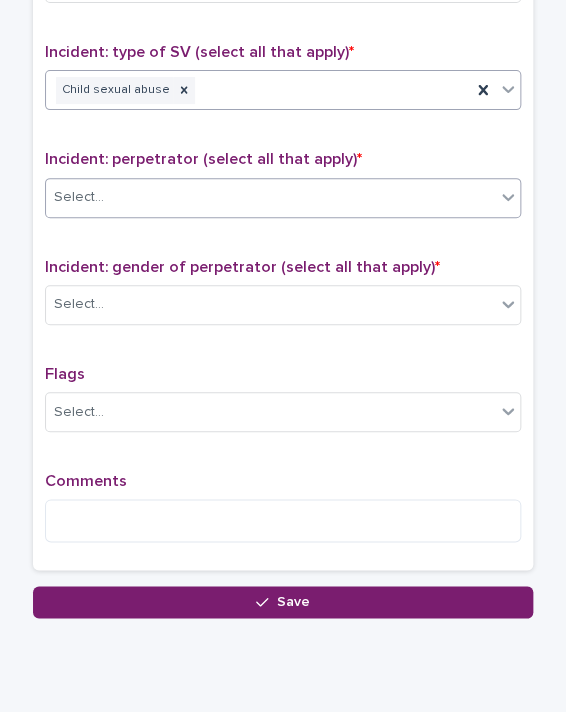 click on "Select..." at bounding box center [270, 197] 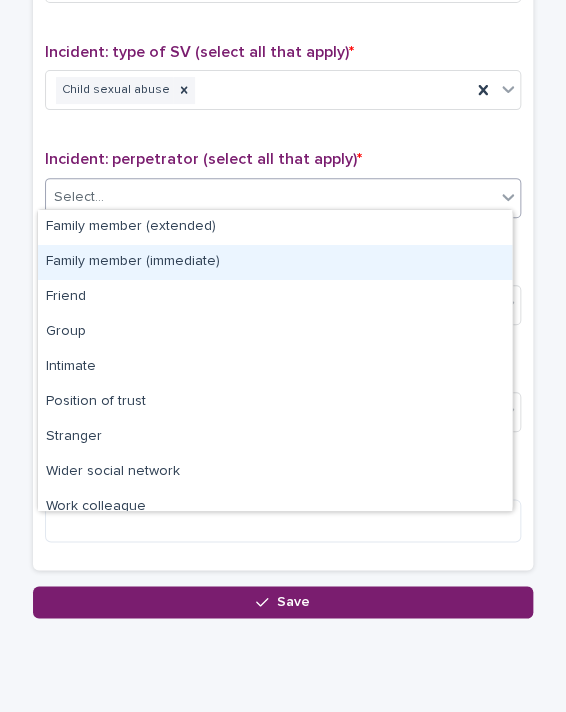 click on "Family member (immediate)" at bounding box center [275, 262] 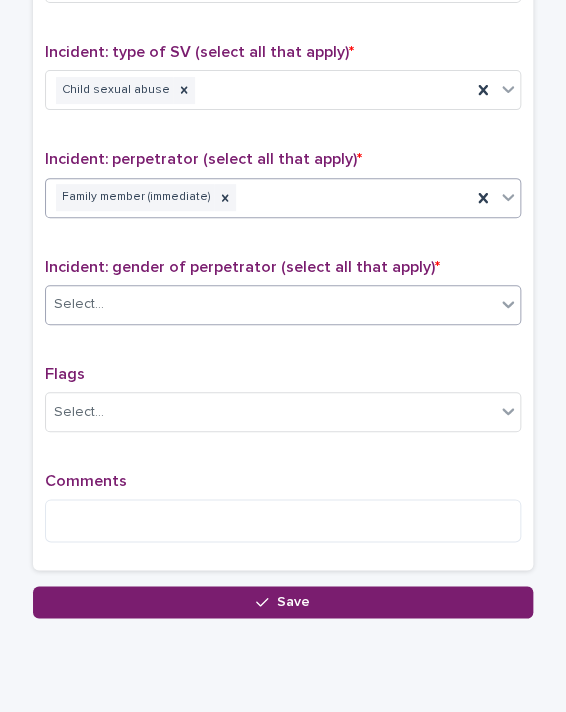 click on "Select..." at bounding box center (270, 304) 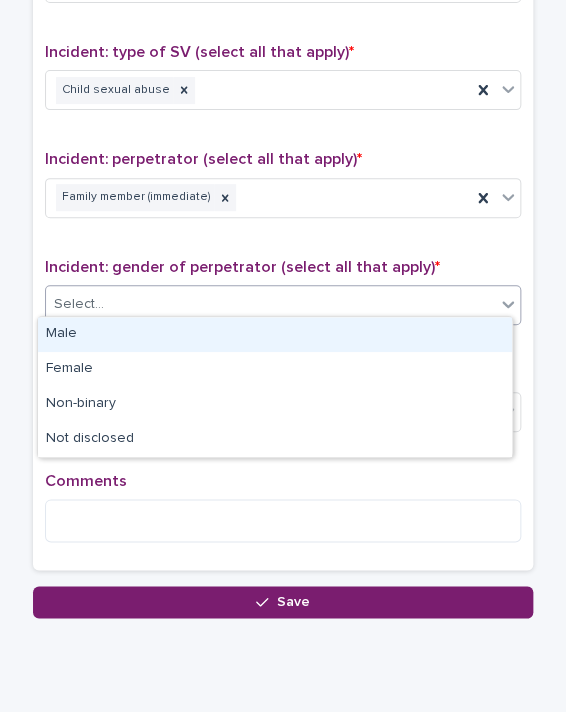 click on "Male" at bounding box center (275, 334) 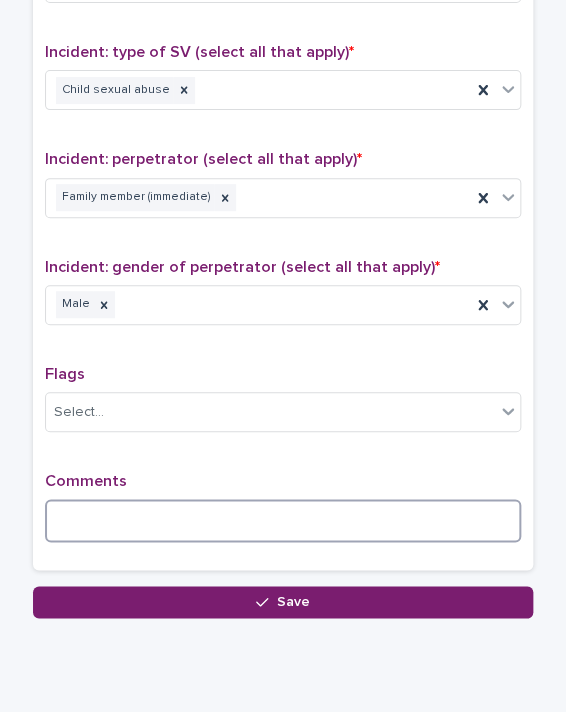 click at bounding box center [283, 520] 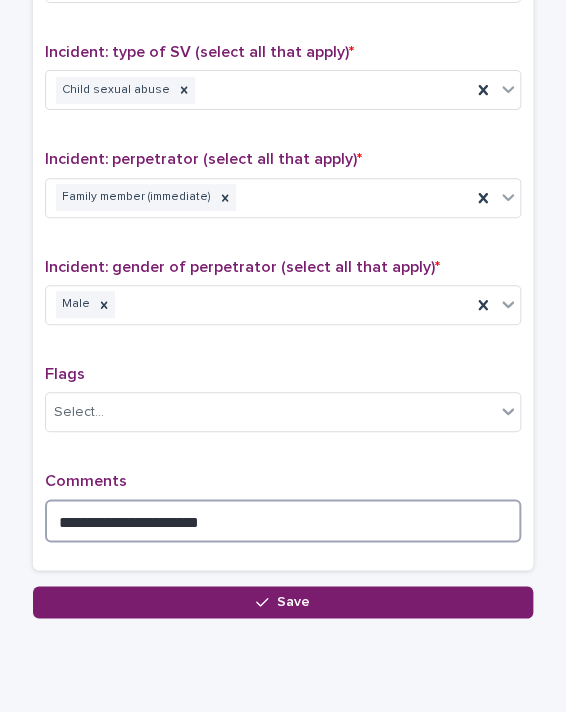 type on "**********" 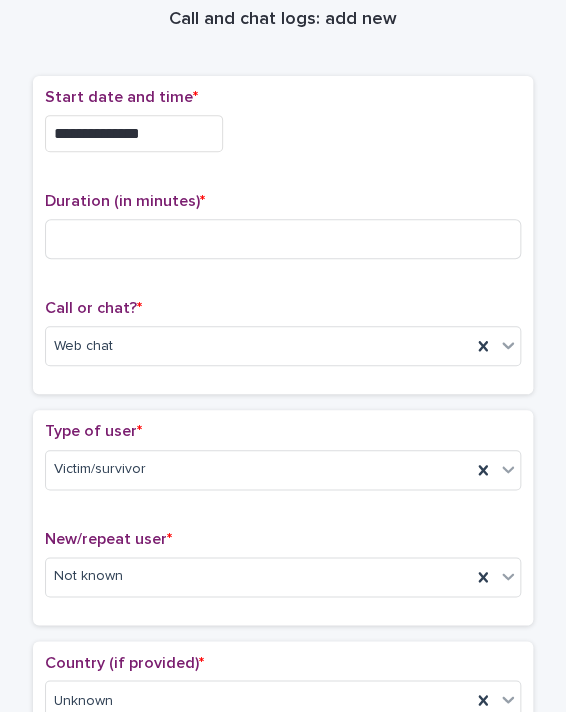 scroll, scrollTop: 66, scrollLeft: 0, axis: vertical 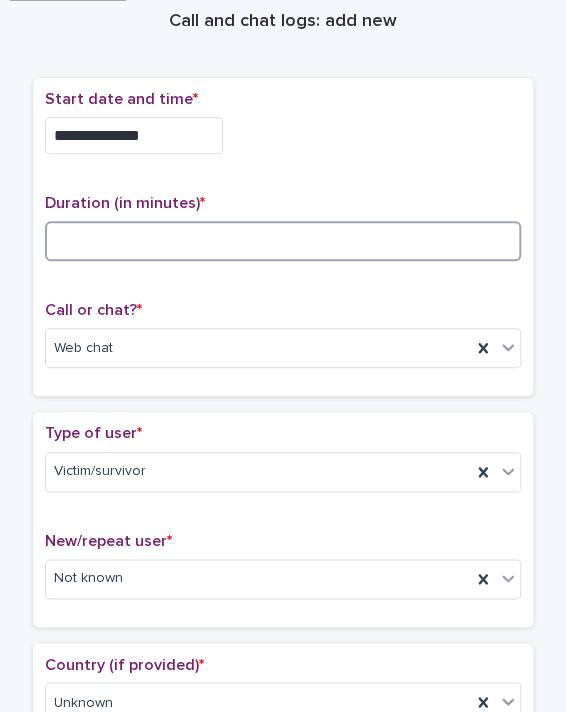 click at bounding box center (283, 241) 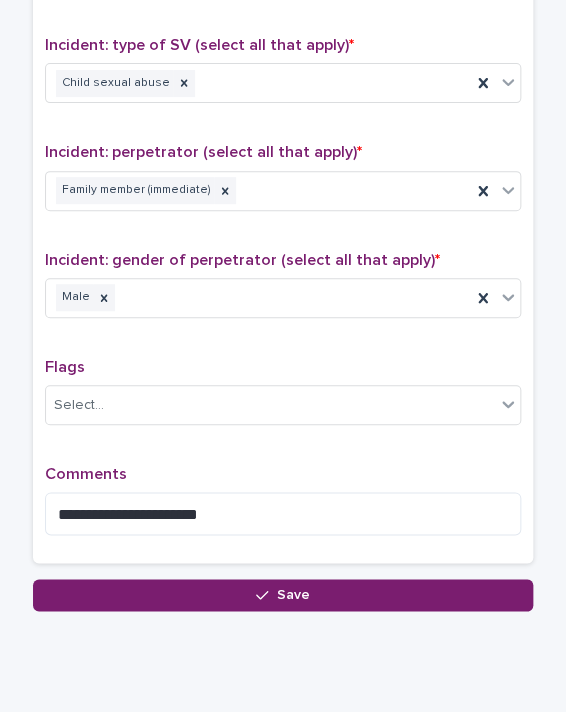 scroll, scrollTop: 1514, scrollLeft: 0, axis: vertical 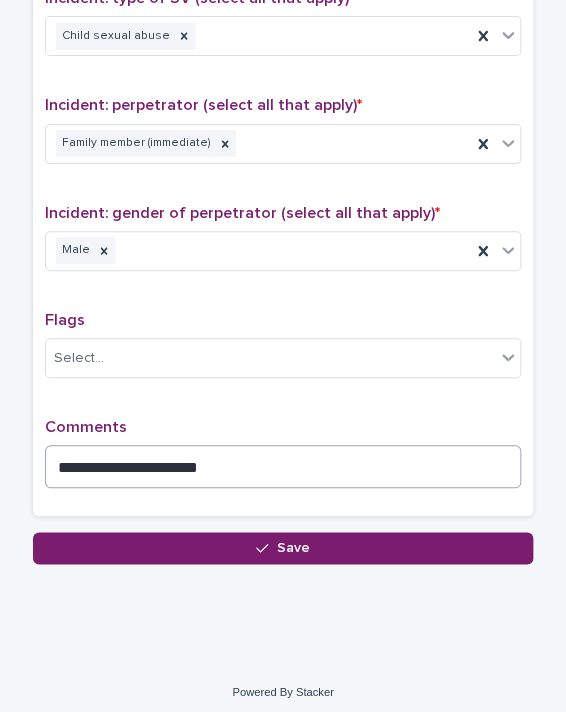 type on "**" 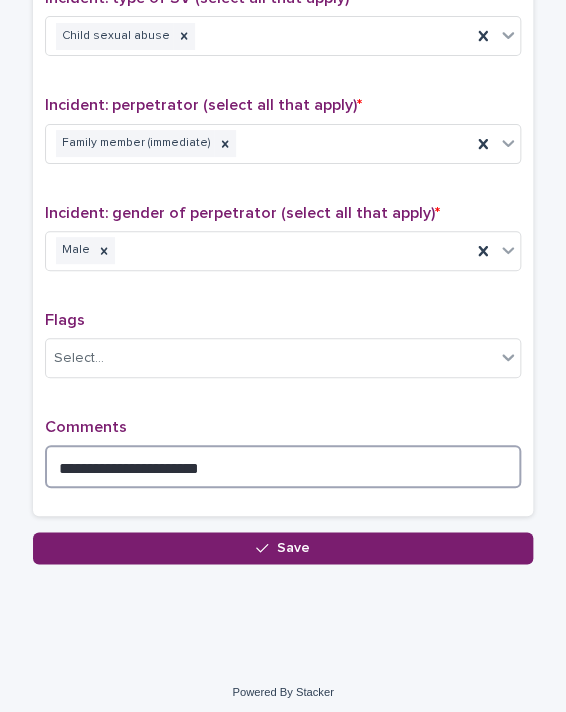 click on "**********" at bounding box center (283, 466) 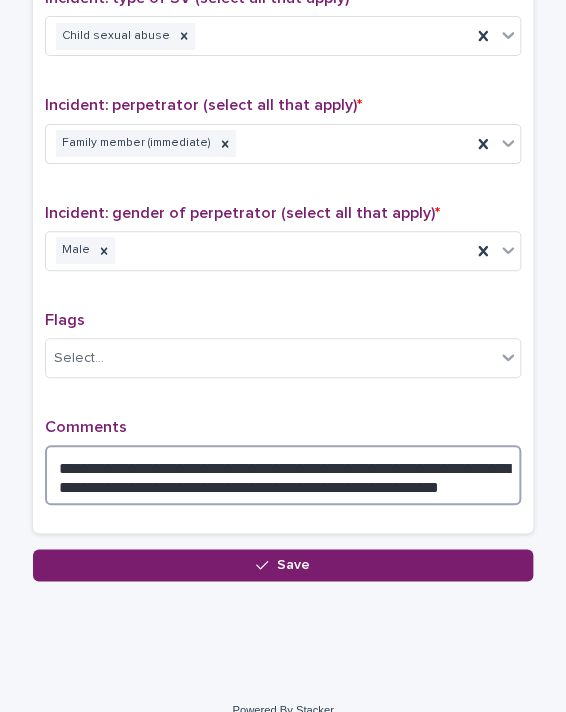 click on "**********" at bounding box center [283, 475] 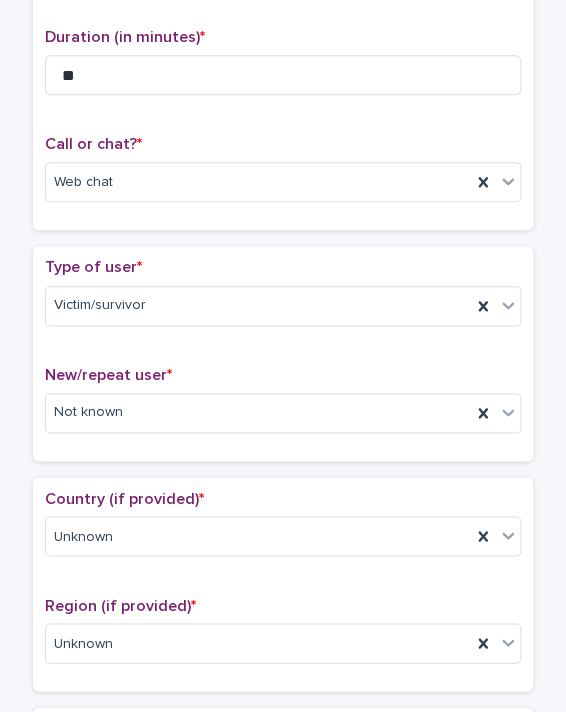 scroll, scrollTop: 0, scrollLeft: 0, axis: both 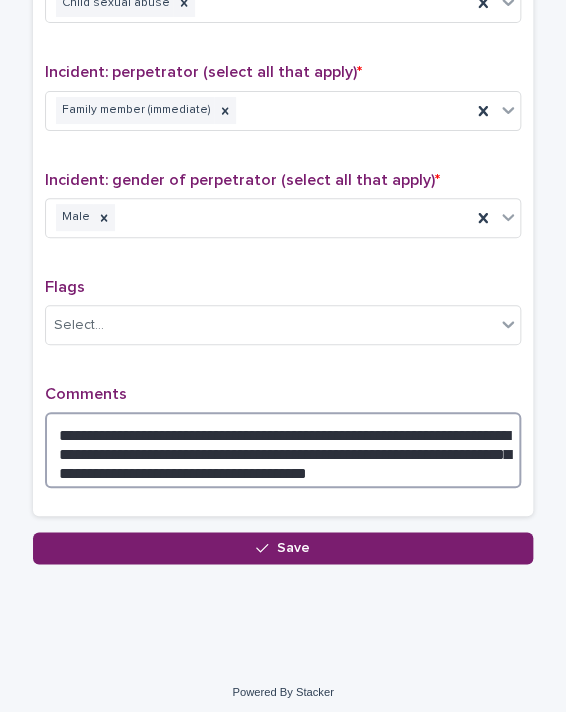 click on "**********" at bounding box center [283, 450] 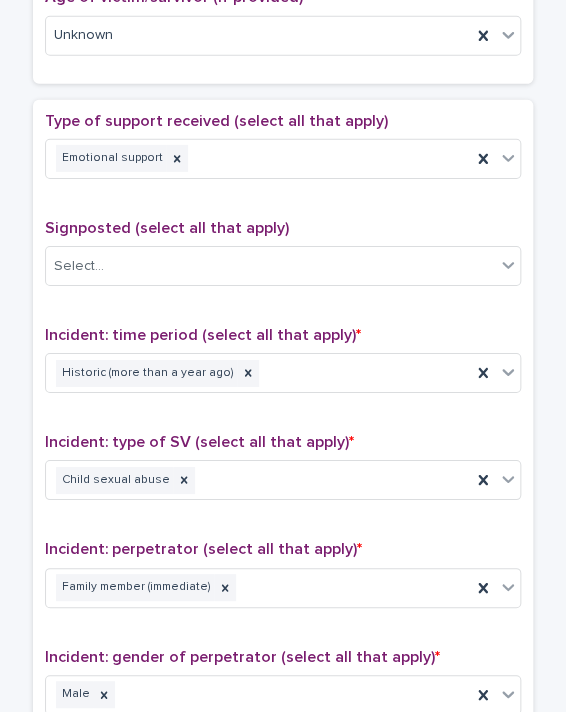 scroll, scrollTop: 1054, scrollLeft: 0, axis: vertical 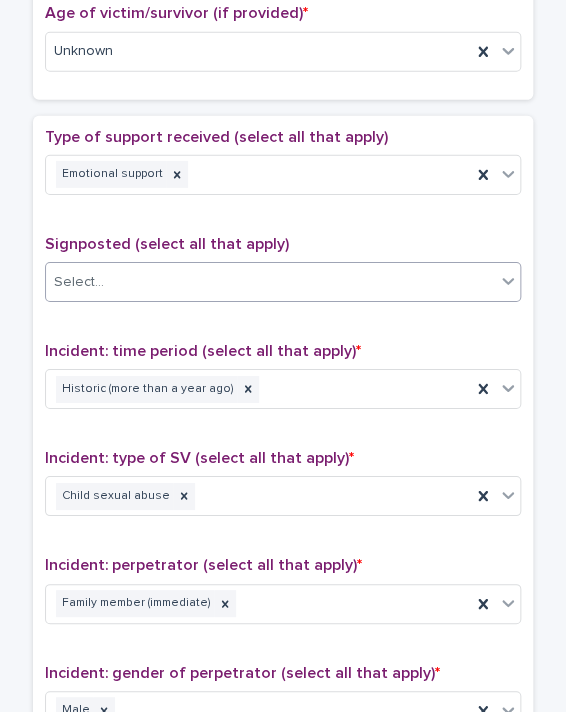 type on "**********" 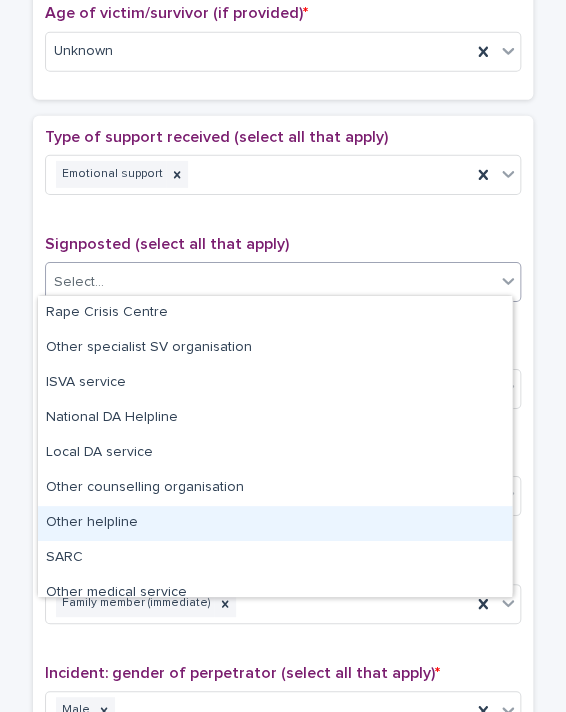 click on "Other helpline" at bounding box center (275, 523) 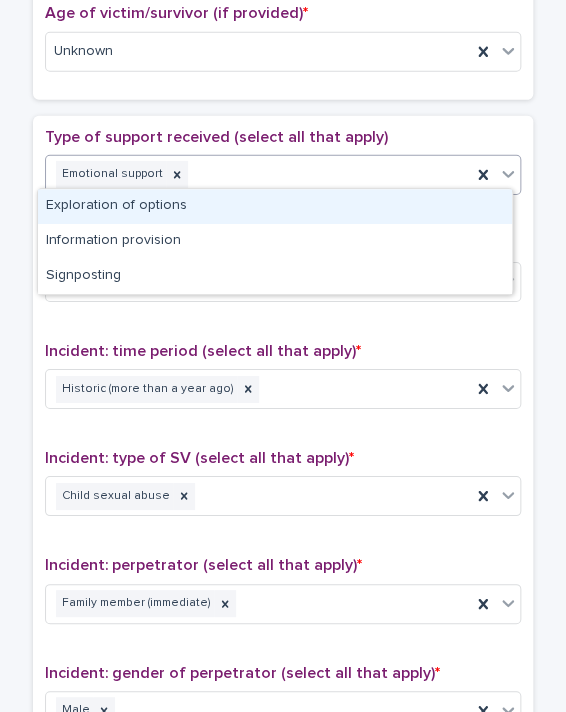 click on "Emotional support" at bounding box center (258, 174) 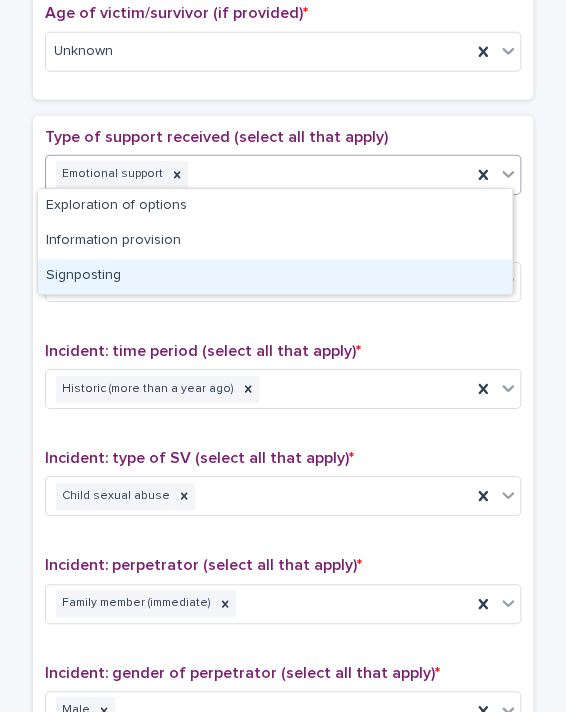 click on "Signposting" at bounding box center (275, 276) 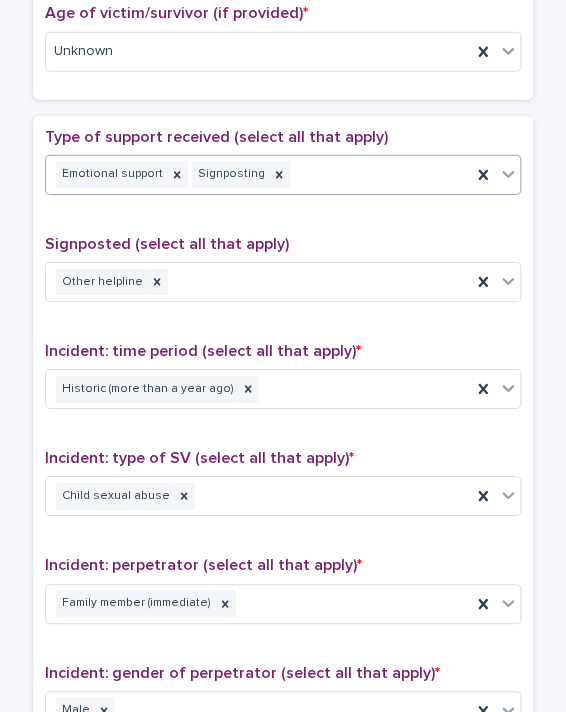 scroll, scrollTop: 1564, scrollLeft: 0, axis: vertical 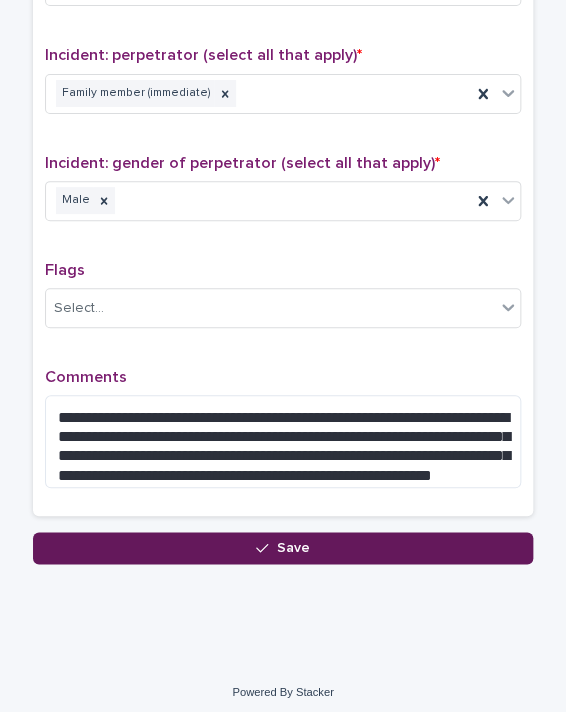 click on "Save" at bounding box center [283, 548] 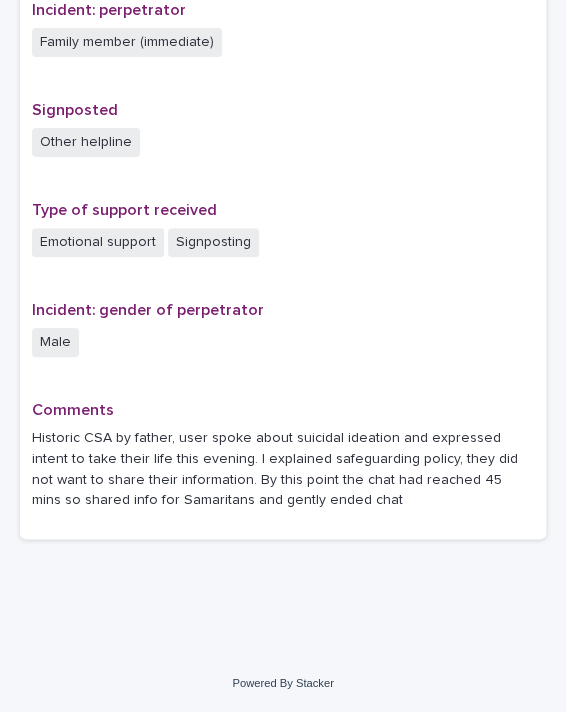 scroll, scrollTop: 0, scrollLeft: 0, axis: both 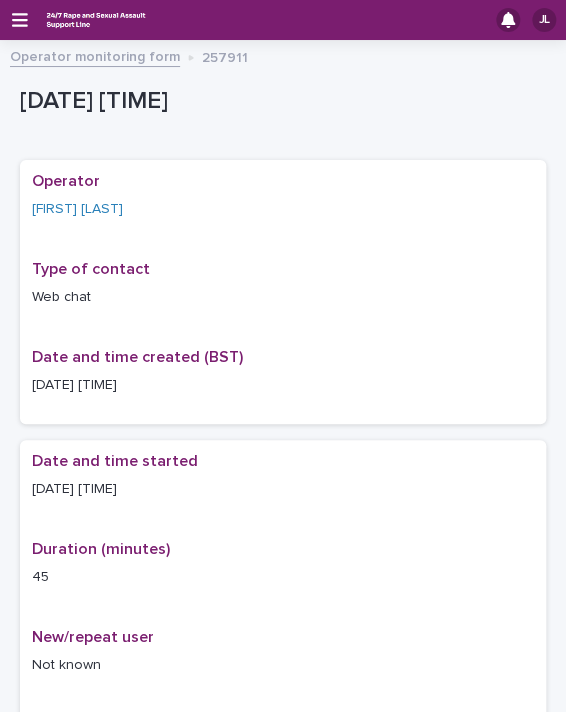 click on "Operator monitoring form" at bounding box center [95, 55] 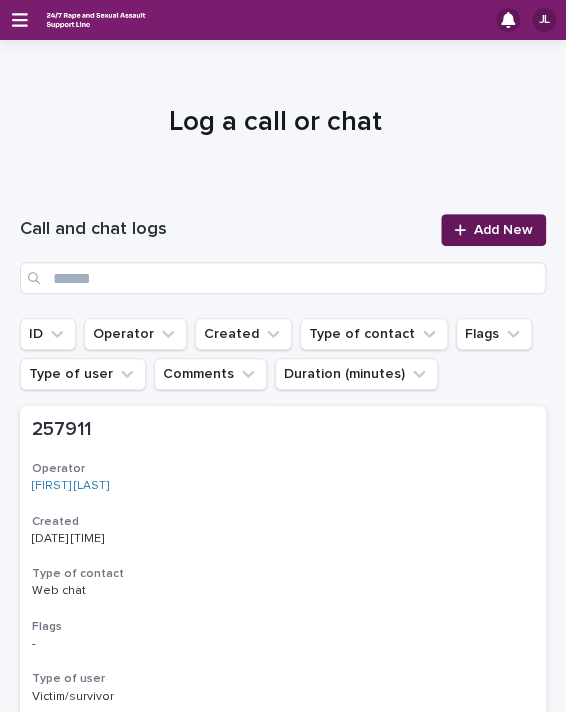 click on "Add New" at bounding box center [493, 230] 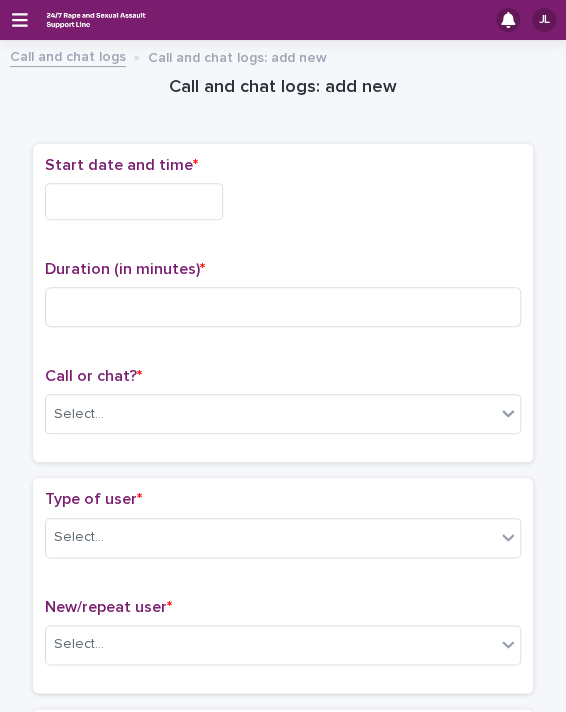 click at bounding box center [134, 201] 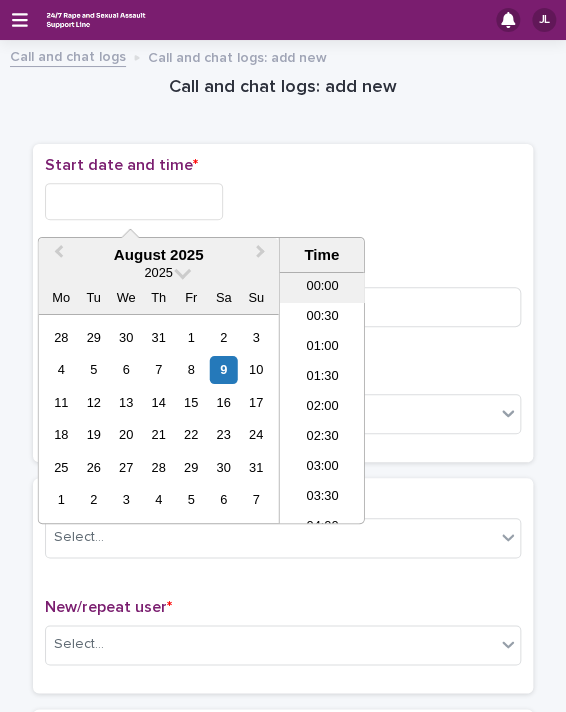 click on "00:00" at bounding box center [322, 288] 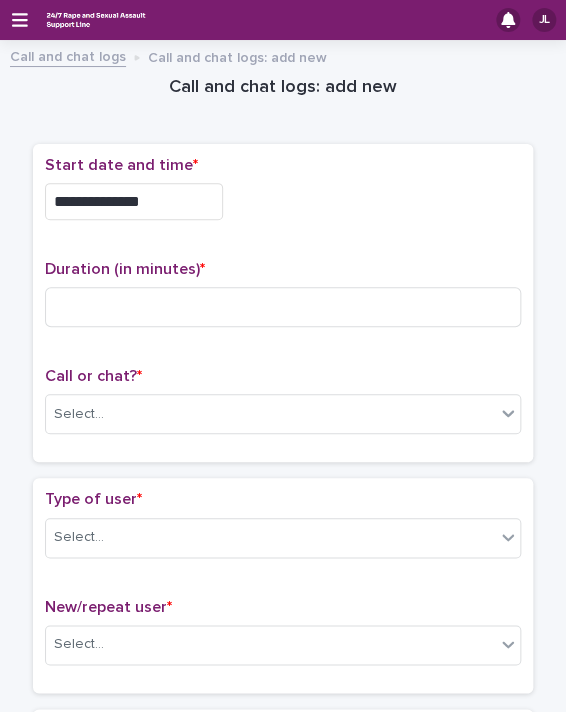 click on "**********" at bounding box center [134, 201] 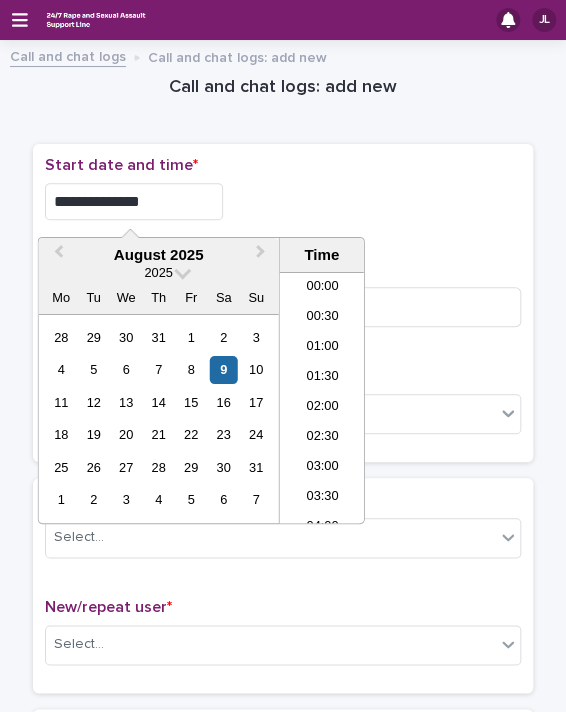 type on "**********" 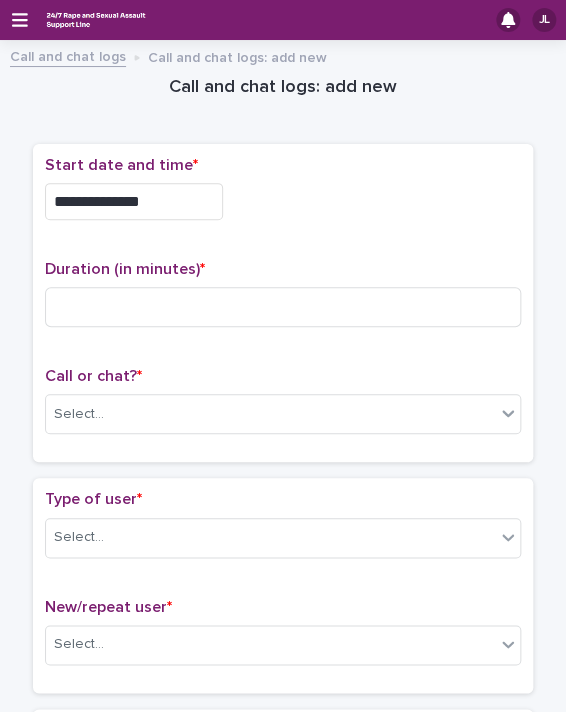 click on "**********" at bounding box center [283, 201] 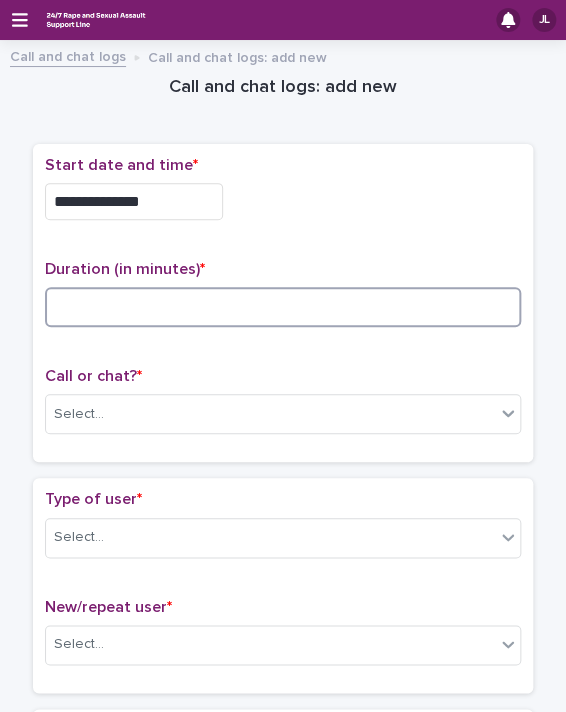 click at bounding box center (283, 307) 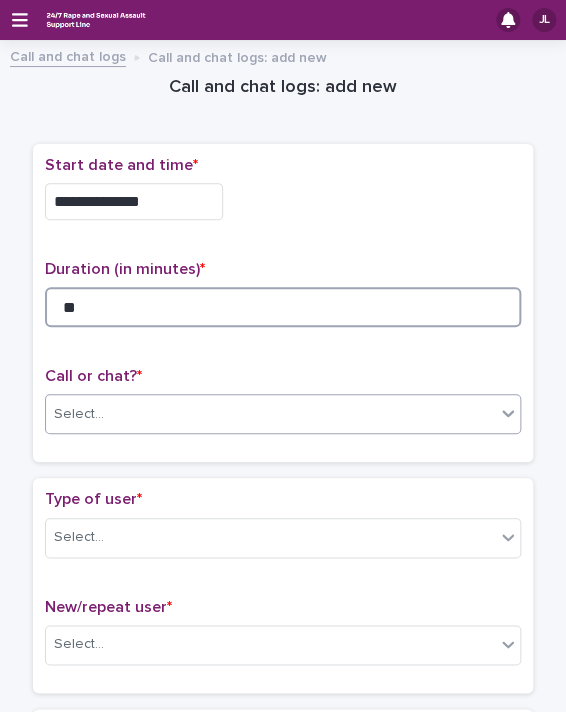 type on "**" 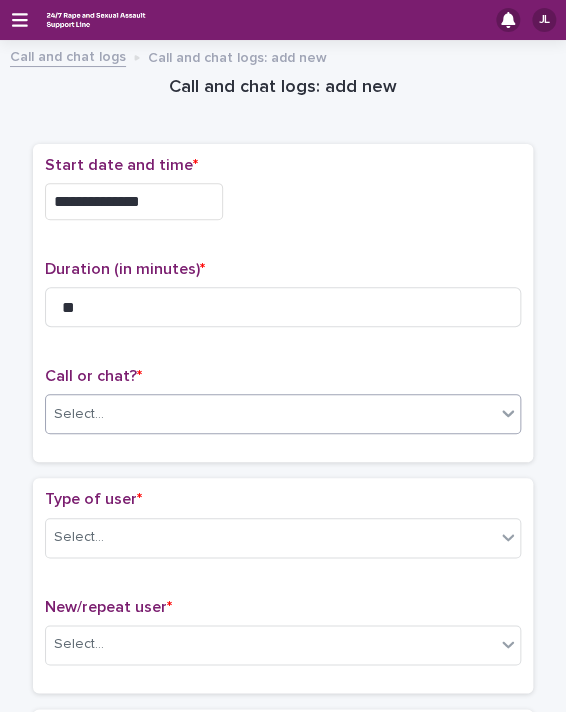 click on "Select..." at bounding box center (270, 414) 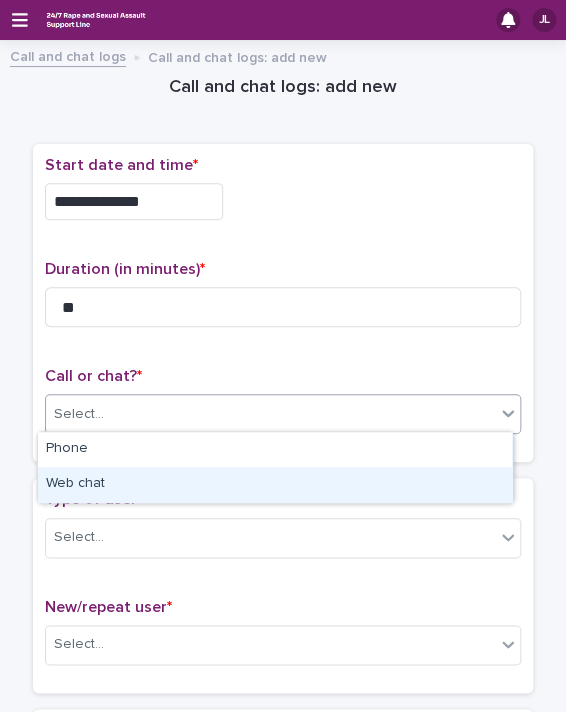 click on "Web chat" at bounding box center (275, 484) 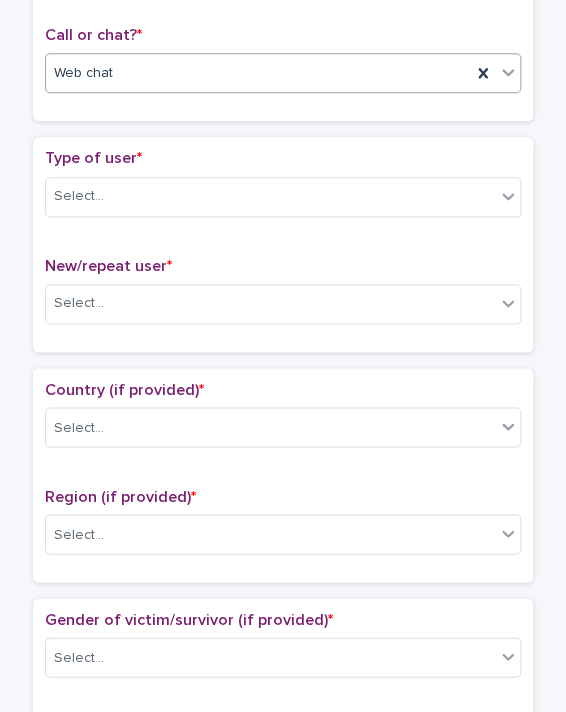scroll, scrollTop: 411, scrollLeft: 0, axis: vertical 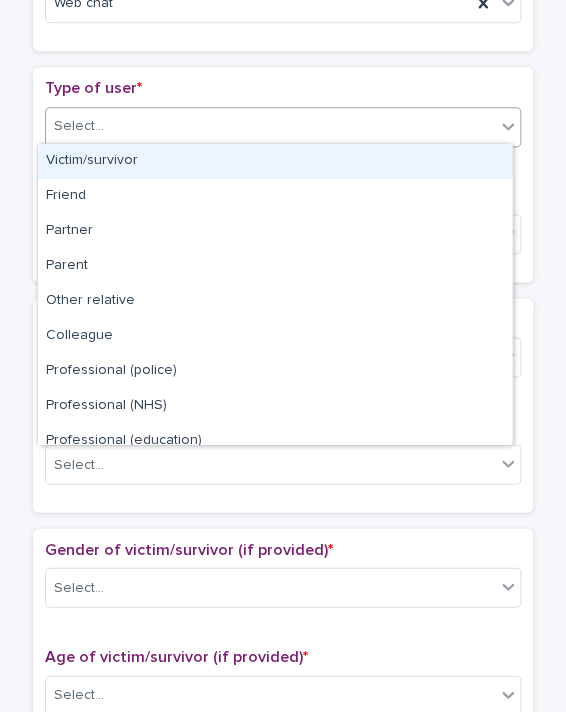 click on "Select..." at bounding box center (270, 126) 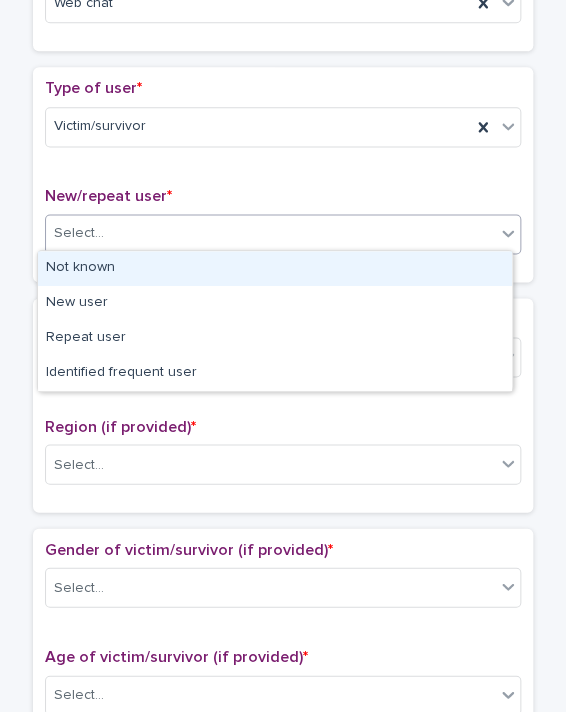click on "Select..." at bounding box center [270, 233] 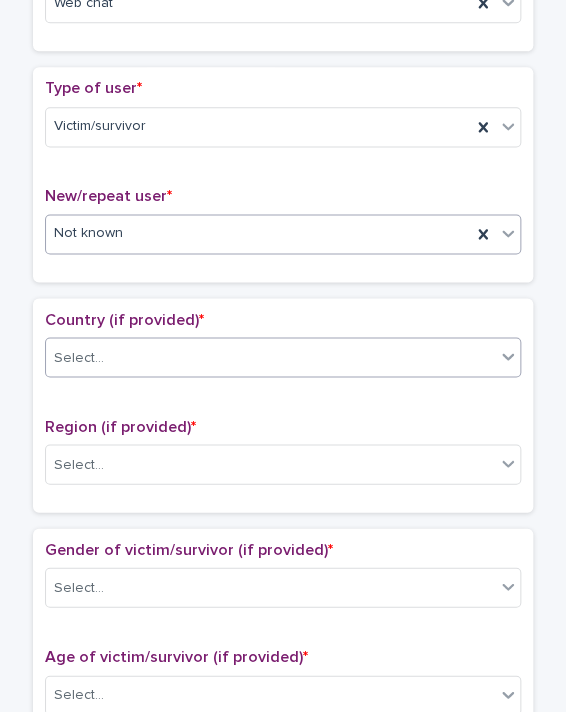 click on "Select..." at bounding box center [79, 357] 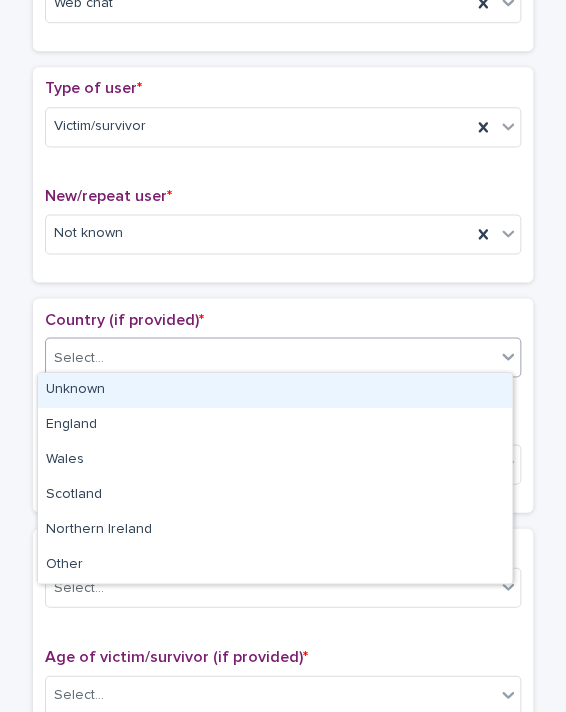 click on "Unknown" at bounding box center (275, 390) 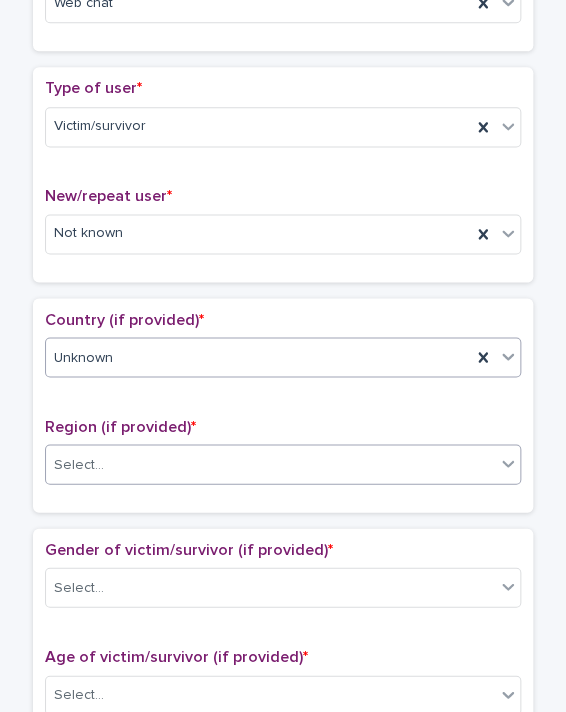click on "Select..." at bounding box center [270, 464] 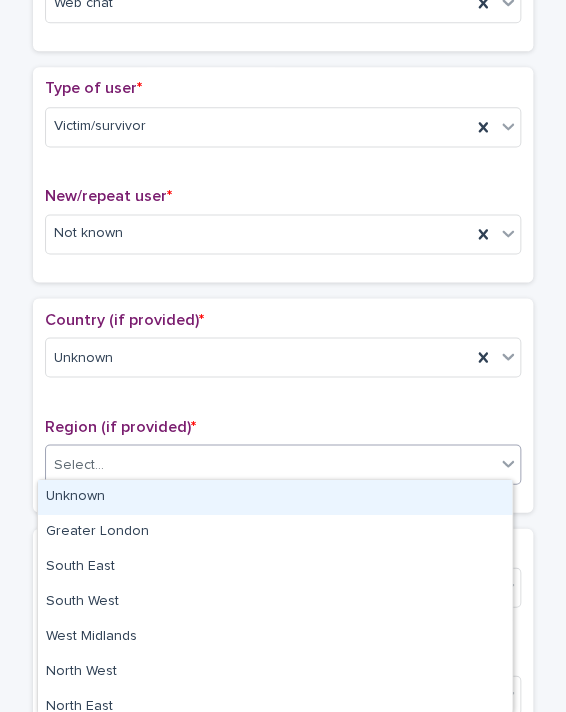 click on "Unknown" at bounding box center (275, 497) 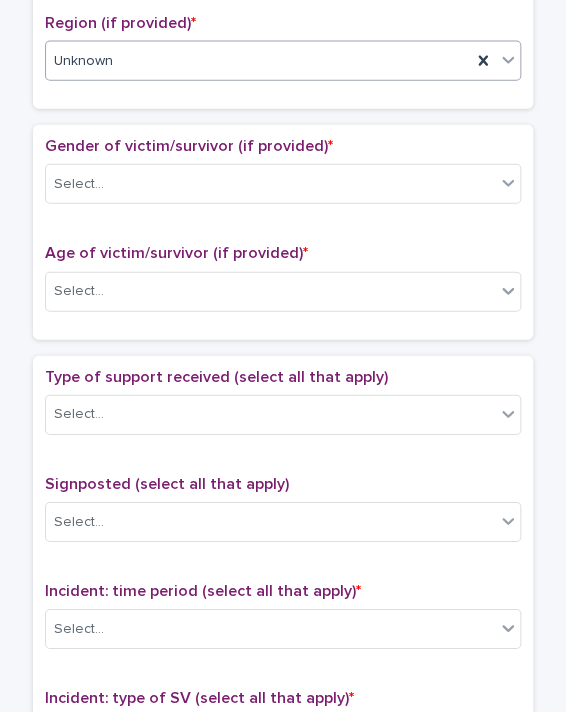 scroll, scrollTop: 822, scrollLeft: 0, axis: vertical 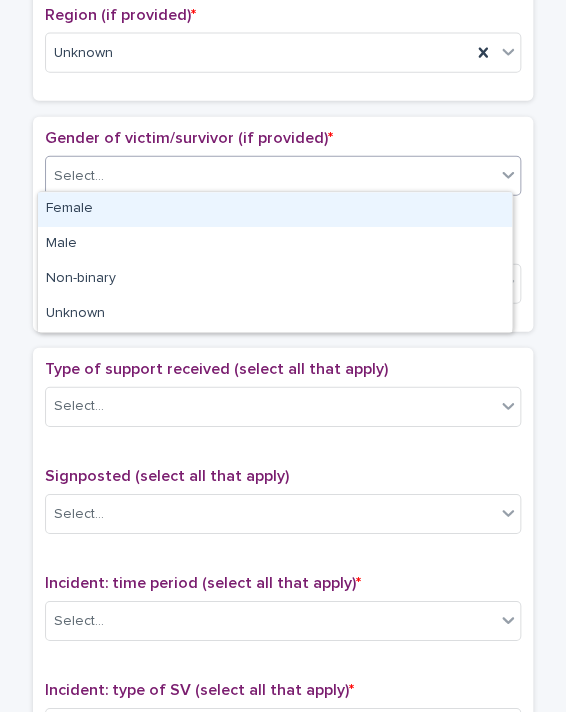 click on "Select..." at bounding box center [283, 176] 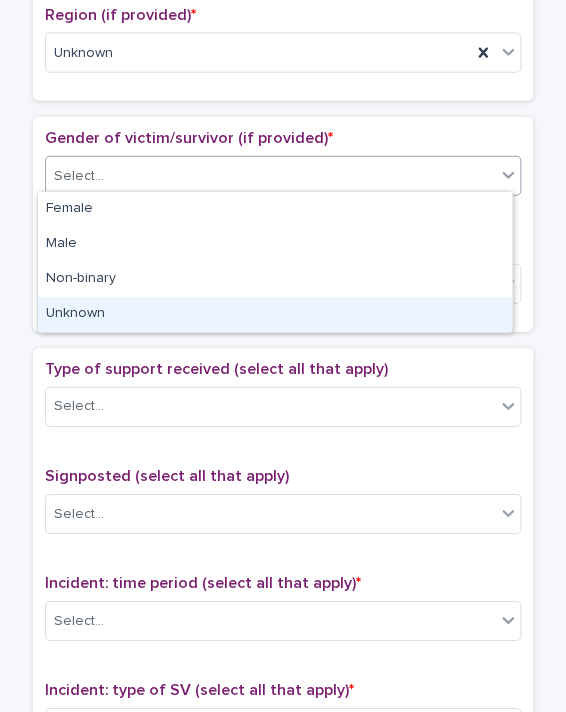 click on "Unknown" at bounding box center [275, 314] 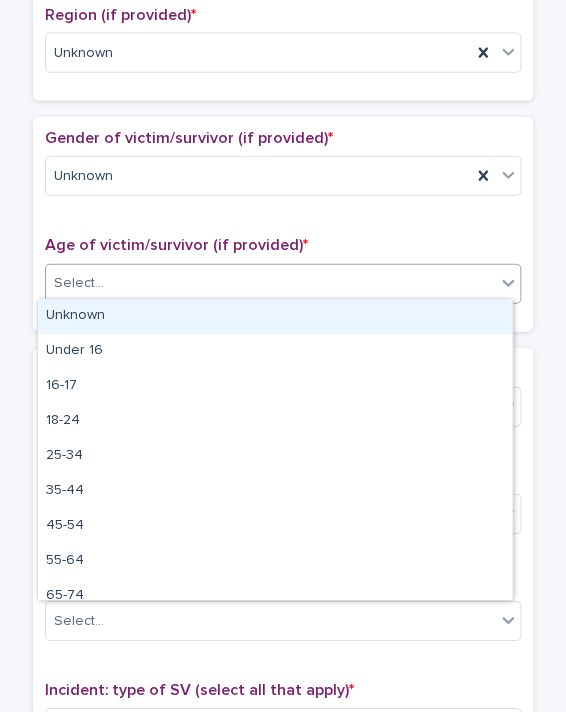 click on "Select..." at bounding box center [270, 283] 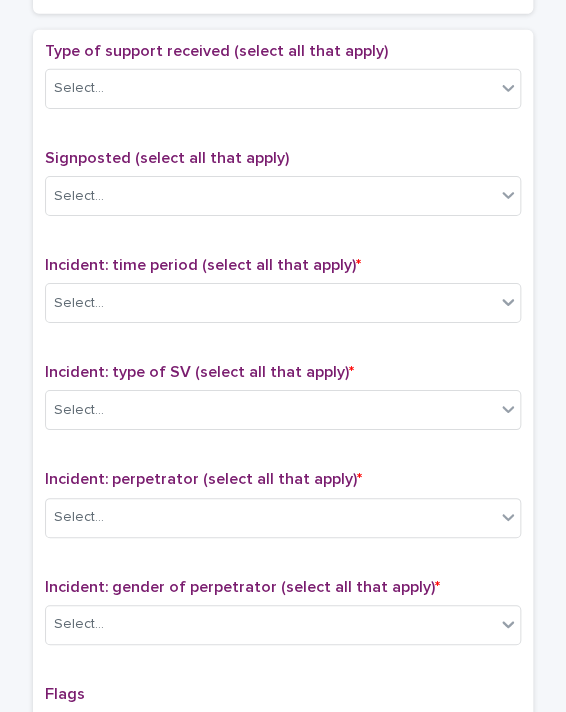 scroll, scrollTop: 1145, scrollLeft: 0, axis: vertical 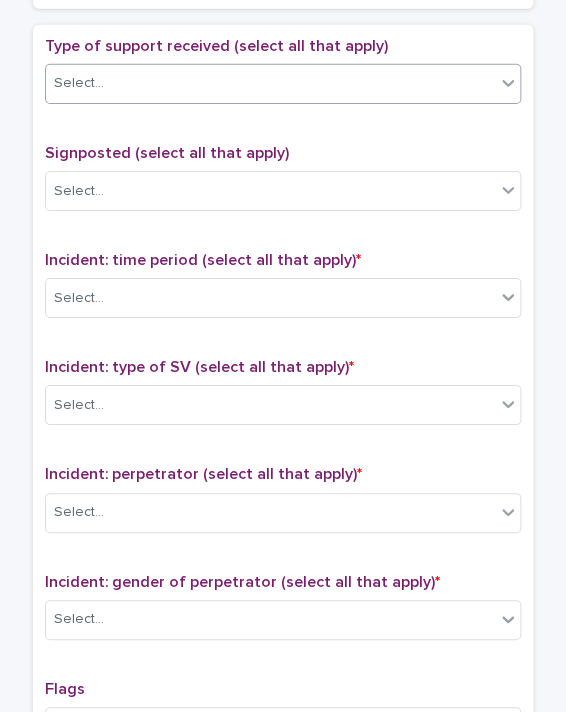 click on "Select..." at bounding box center (270, 83) 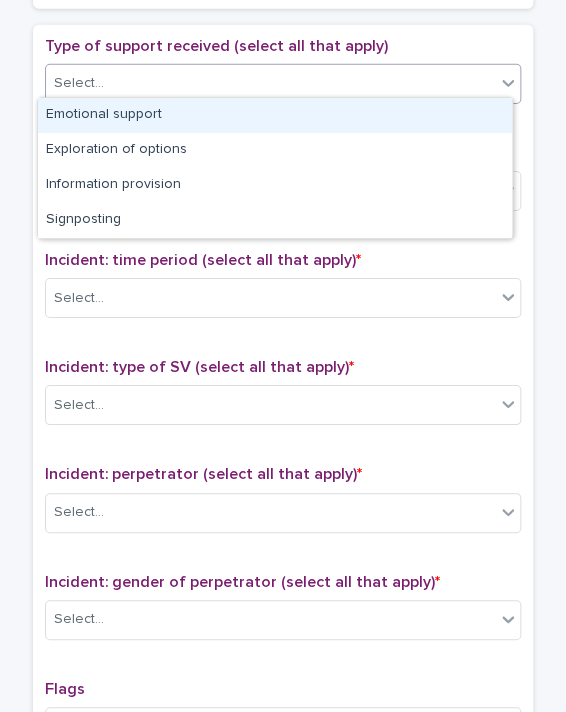 click on "Emotional support" at bounding box center [275, 115] 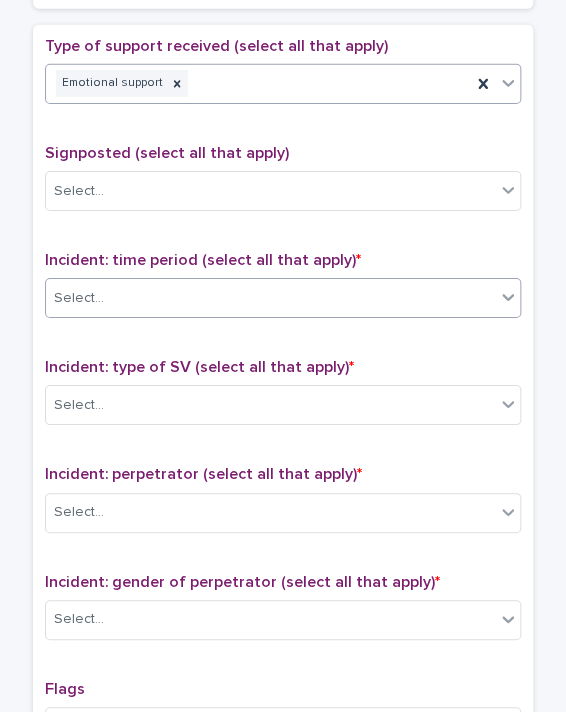 click on "Select..." at bounding box center (270, 298) 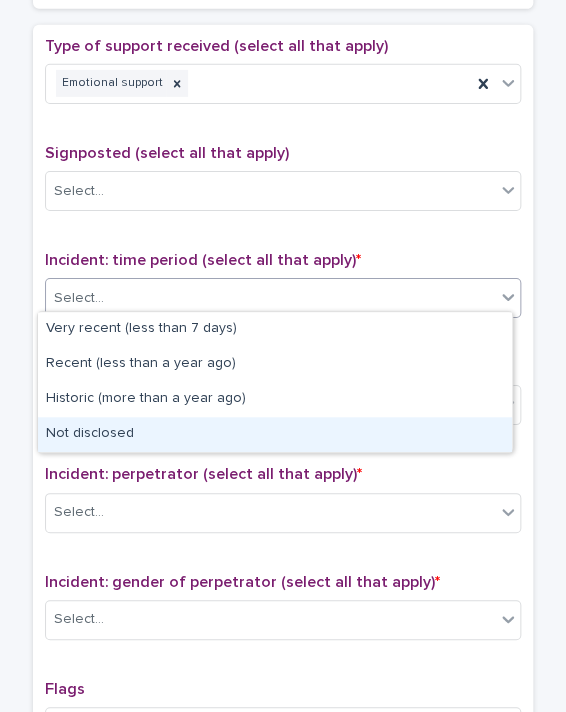click on "Not disclosed" at bounding box center [275, 434] 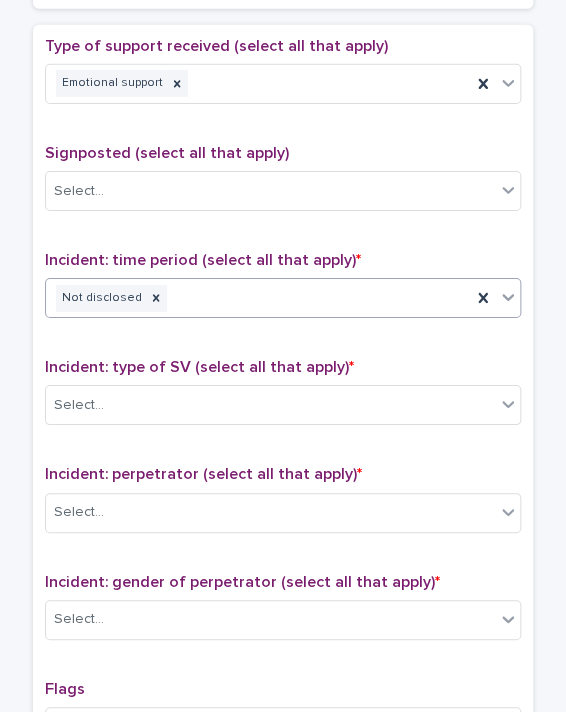 click on "Incident: type of SV (select all that apply) * Select..." at bounding box center (283, 399) 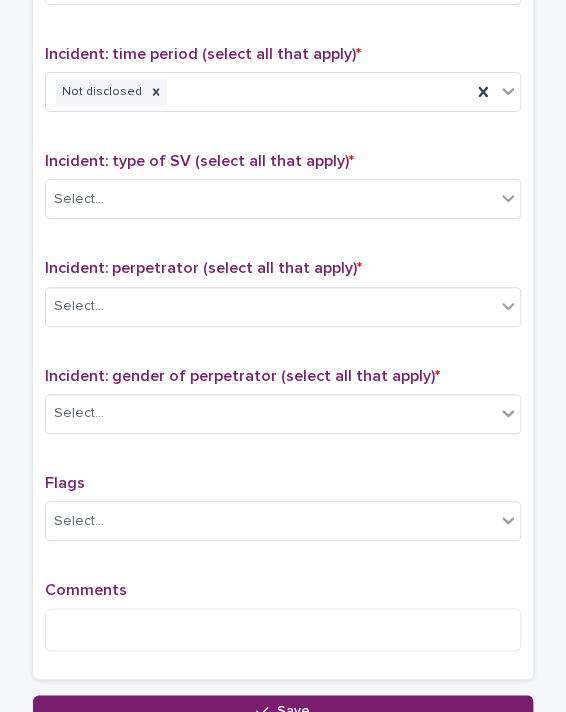 scroll, scrollTop: 1385, scrollLeft: 0, axis: vertical 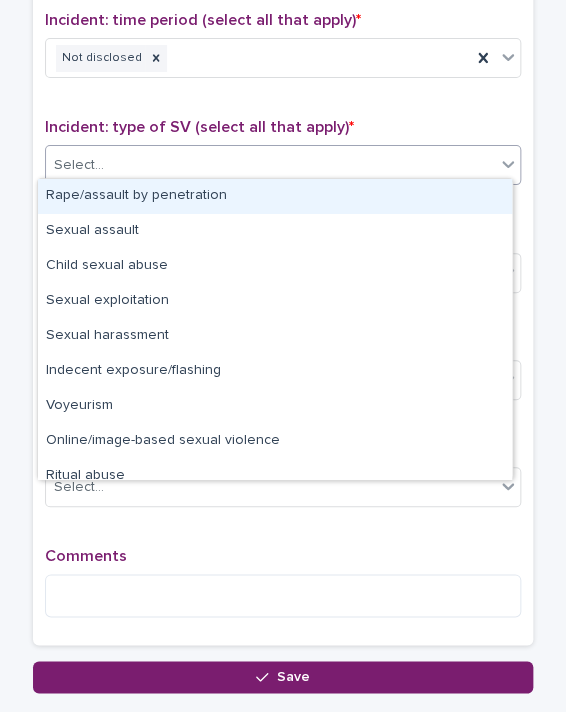 click on "Select..." at bounding box center [270, 165] 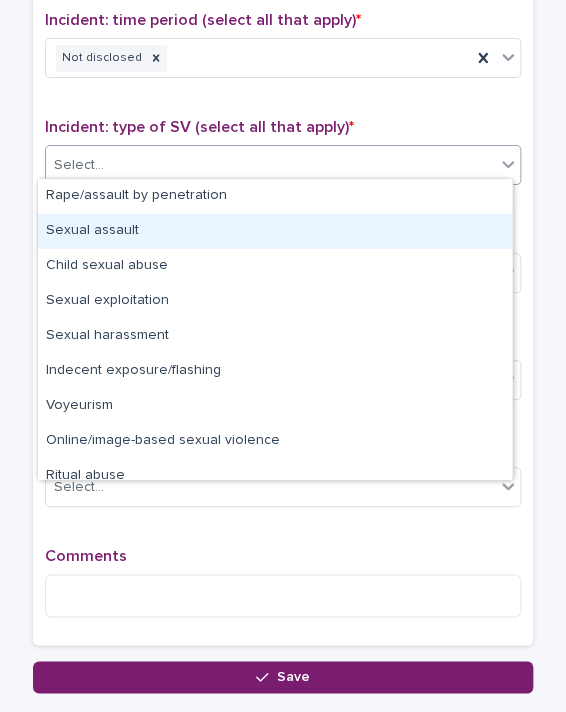 scroll, scrollTop: 50, scrollLeft: 0, axis: vertical 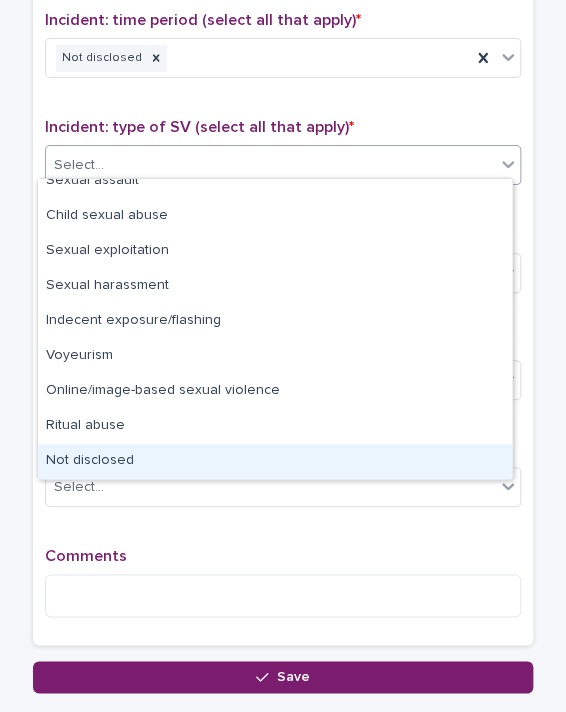 drag, startPoint x: 194, startPoint y: 438, endPoint x: 170, endPoint y: 451, distance: 27.294687 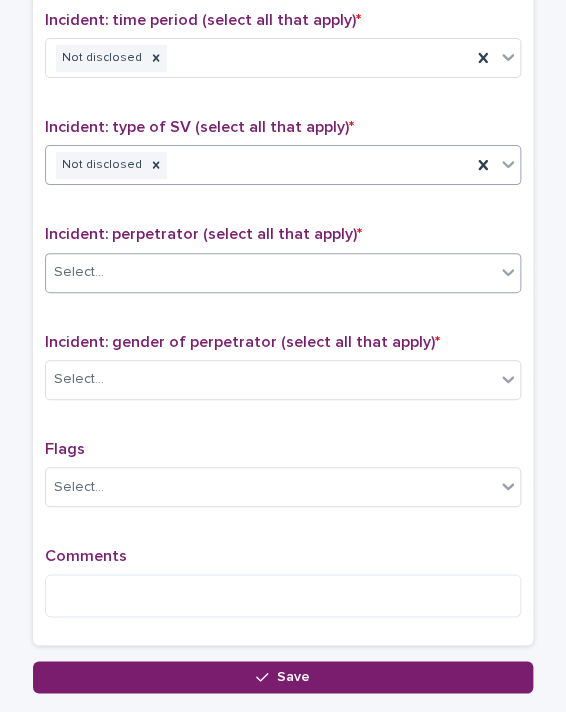click on "Select..." at bounding box center [270, 272] 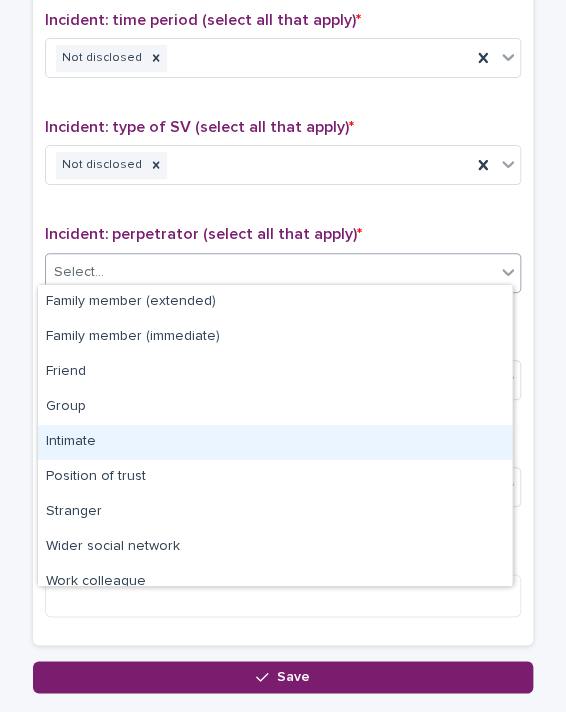 scroll, scrollTop: 84, scrollLeft: 0, axis: vertical 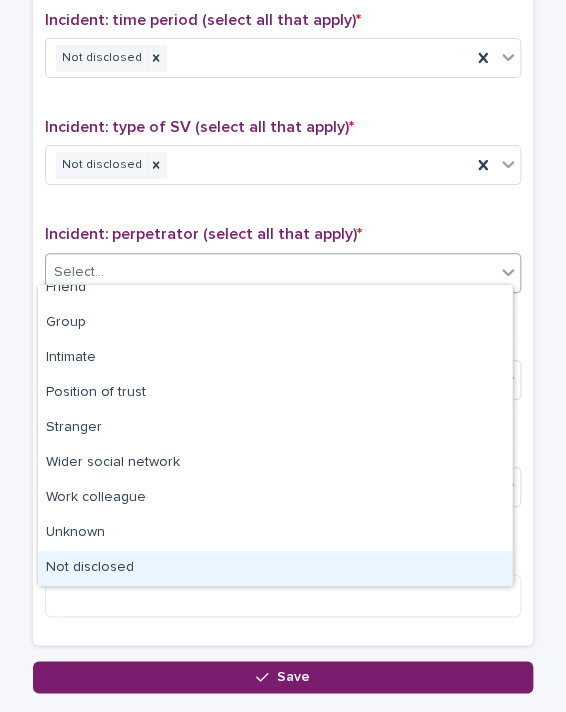 click on "Not disclosed" at bounding box center (275, 568) 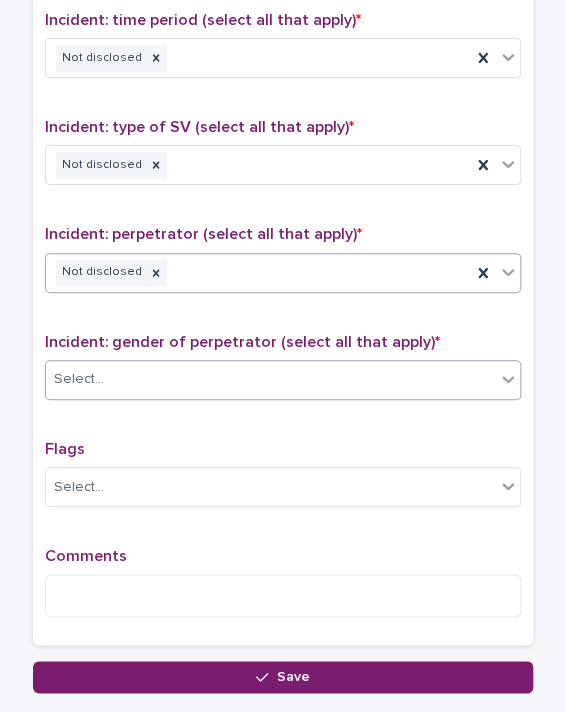 click on "Select..." at bounding box center [270, 379] 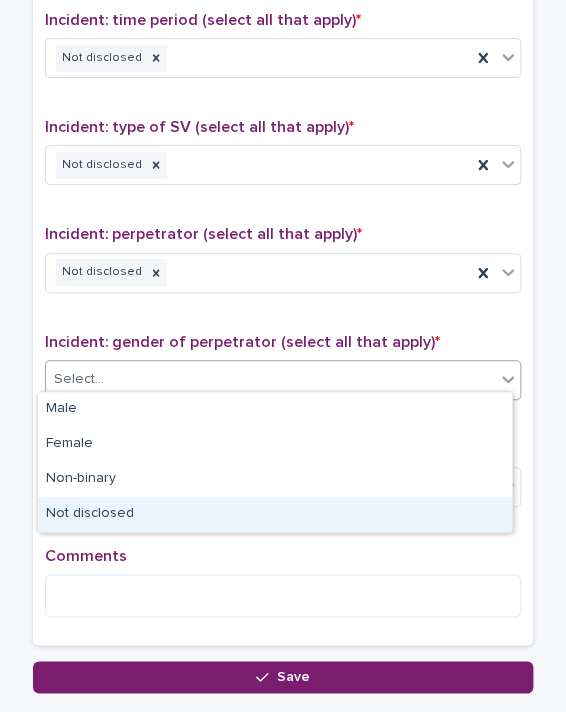click on "Not disclosed" at bounding box center (275, 514) 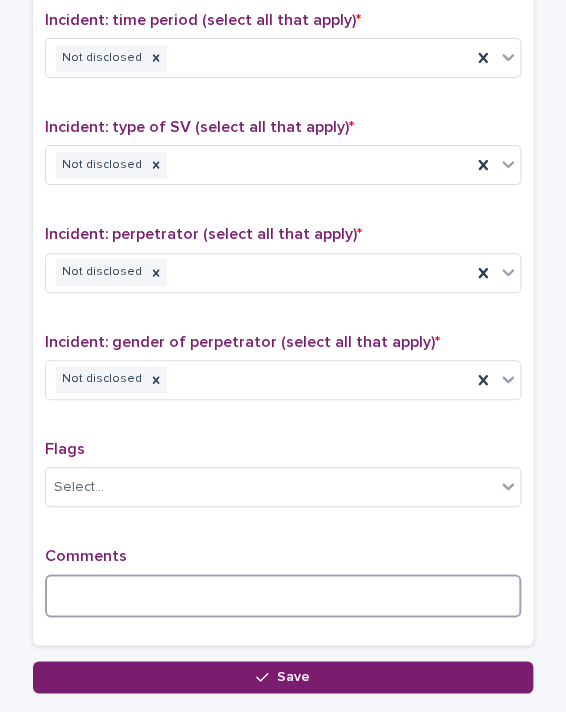 click at bounding box center (283, 595) 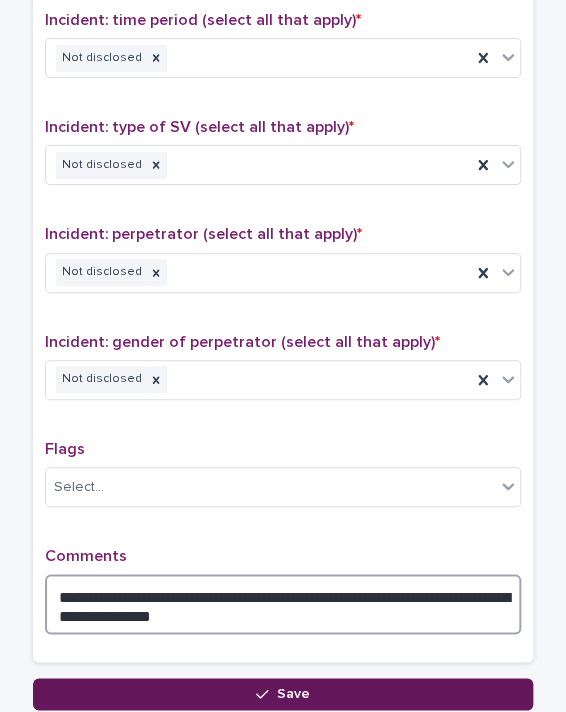 type on "**********" 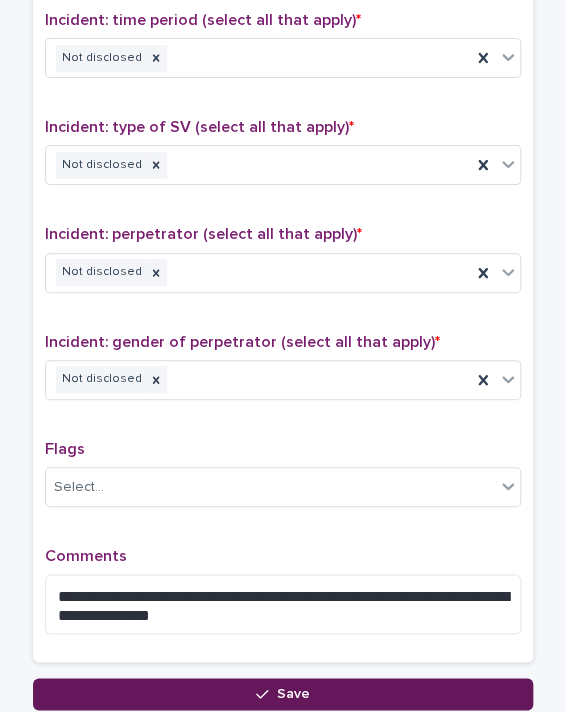 click on "Save" at bounding box center [283, 694] 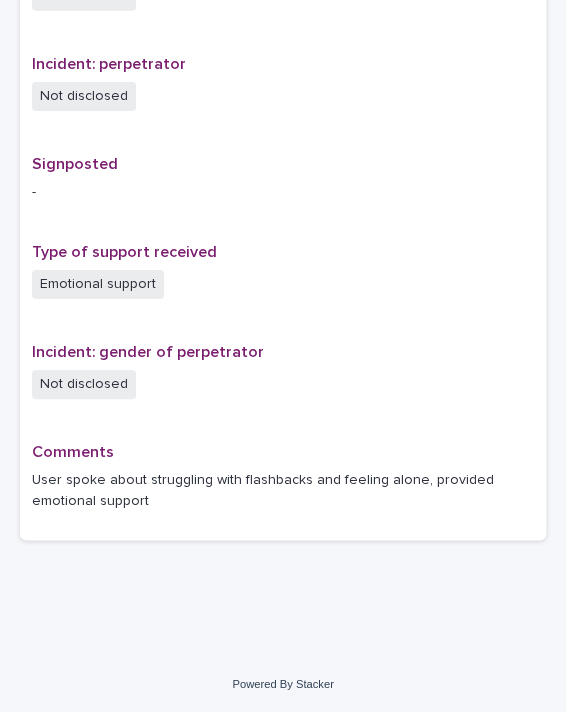 scroll, scrollTop: 0, scrollLeft: 0, axis: both 